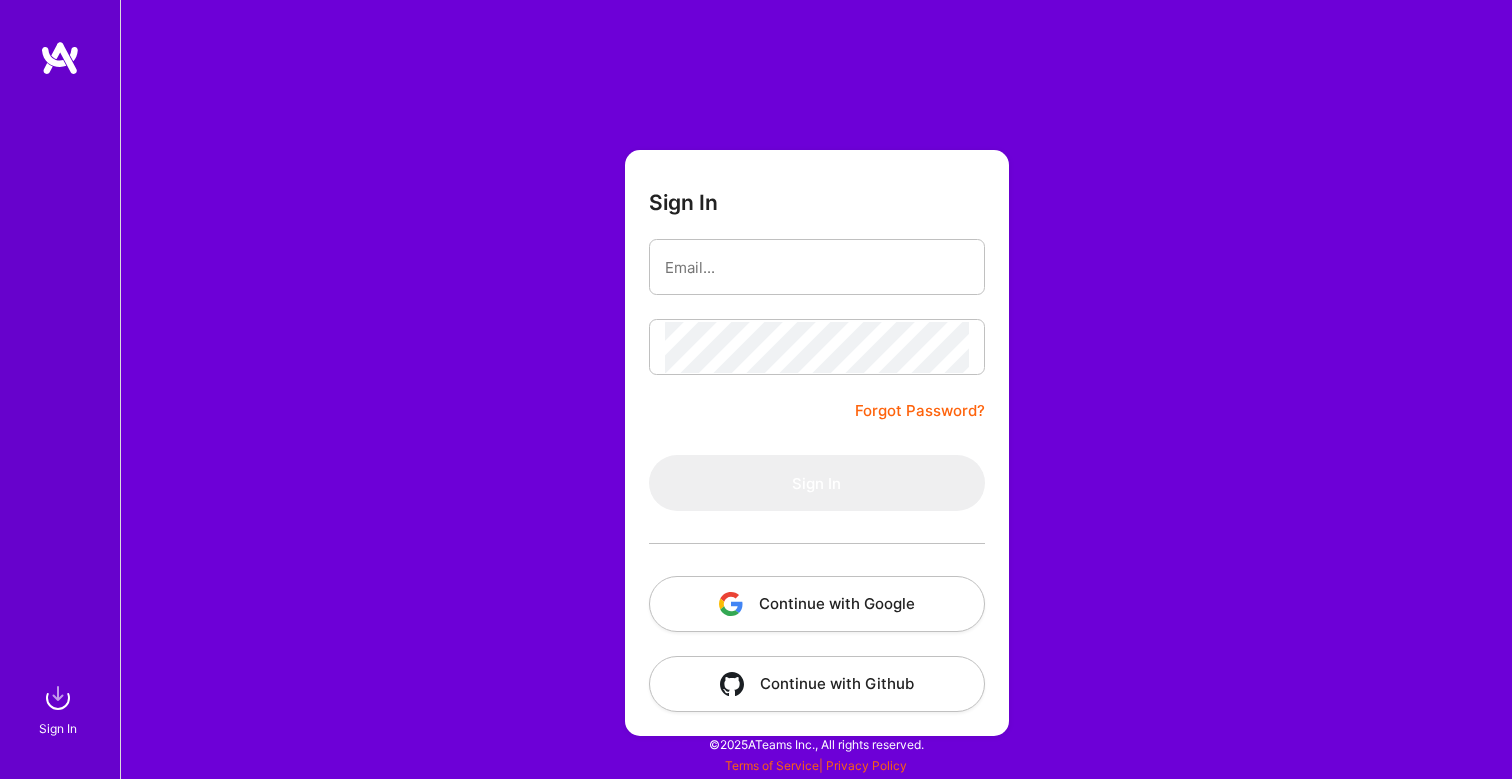 scroll, scrollTop: 0, scrollLeft: 0, axis: both 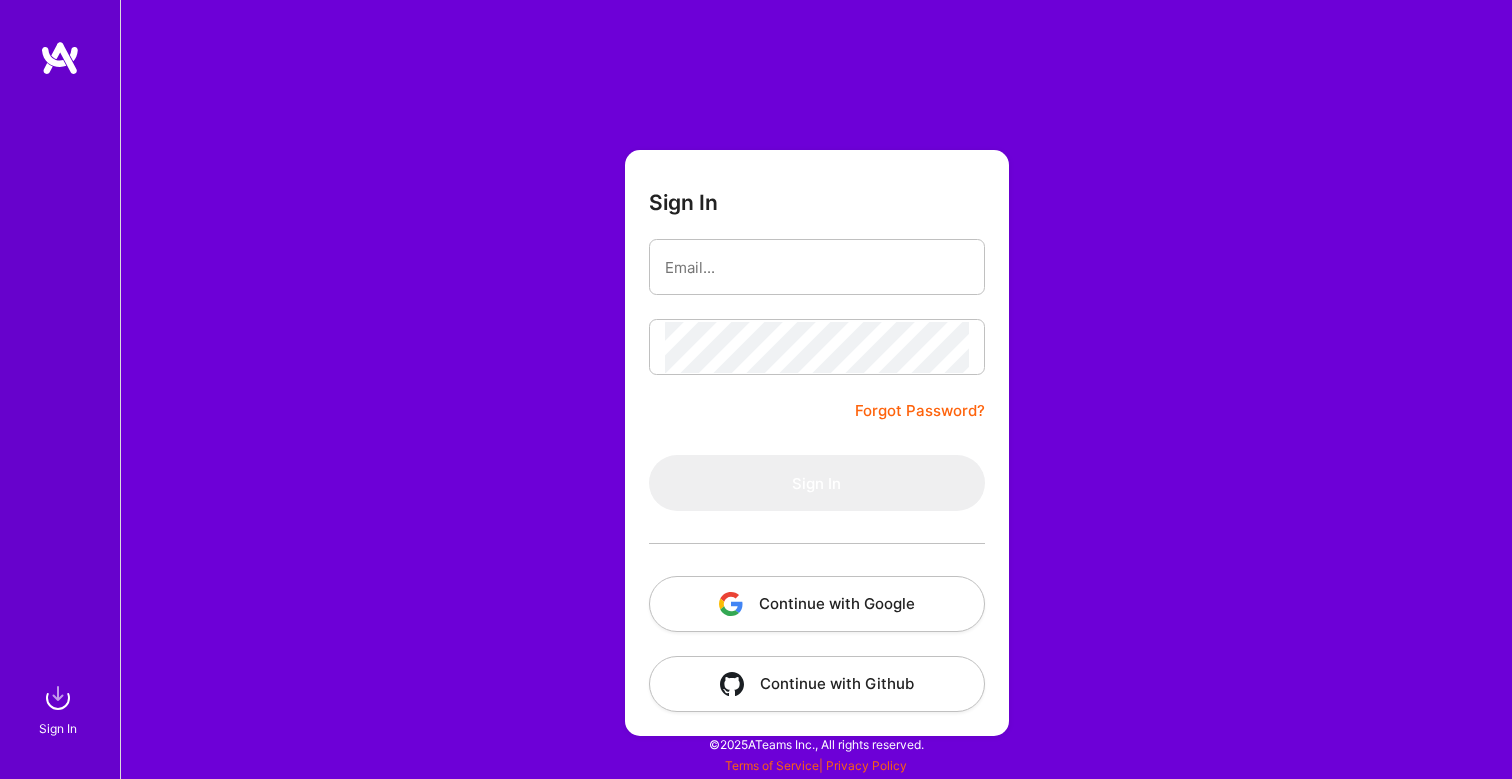 click on "Continue with Google" at bounding box center [817, 604] 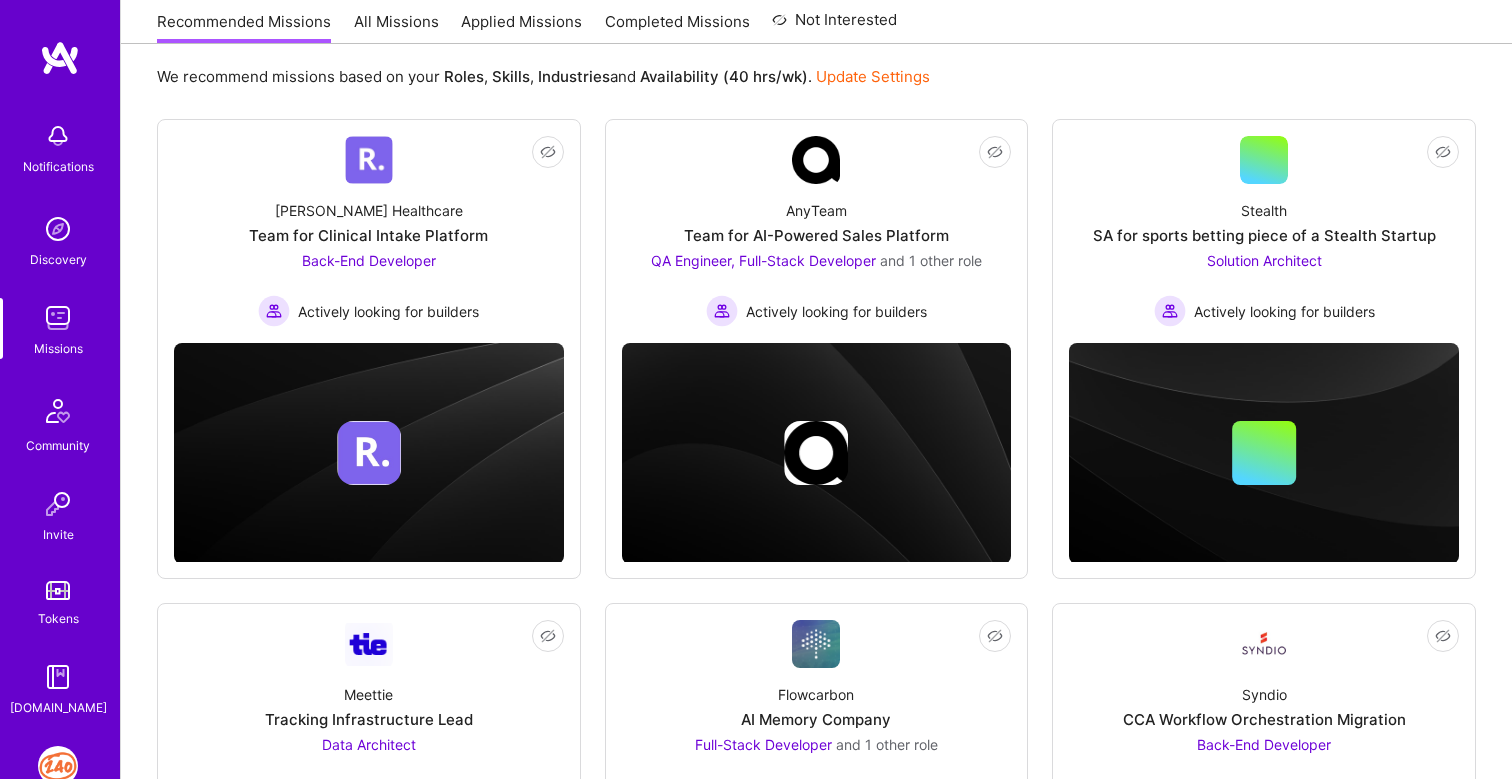 scroll, scrollTop: 220, scrollLeft: 0, axis: vertical 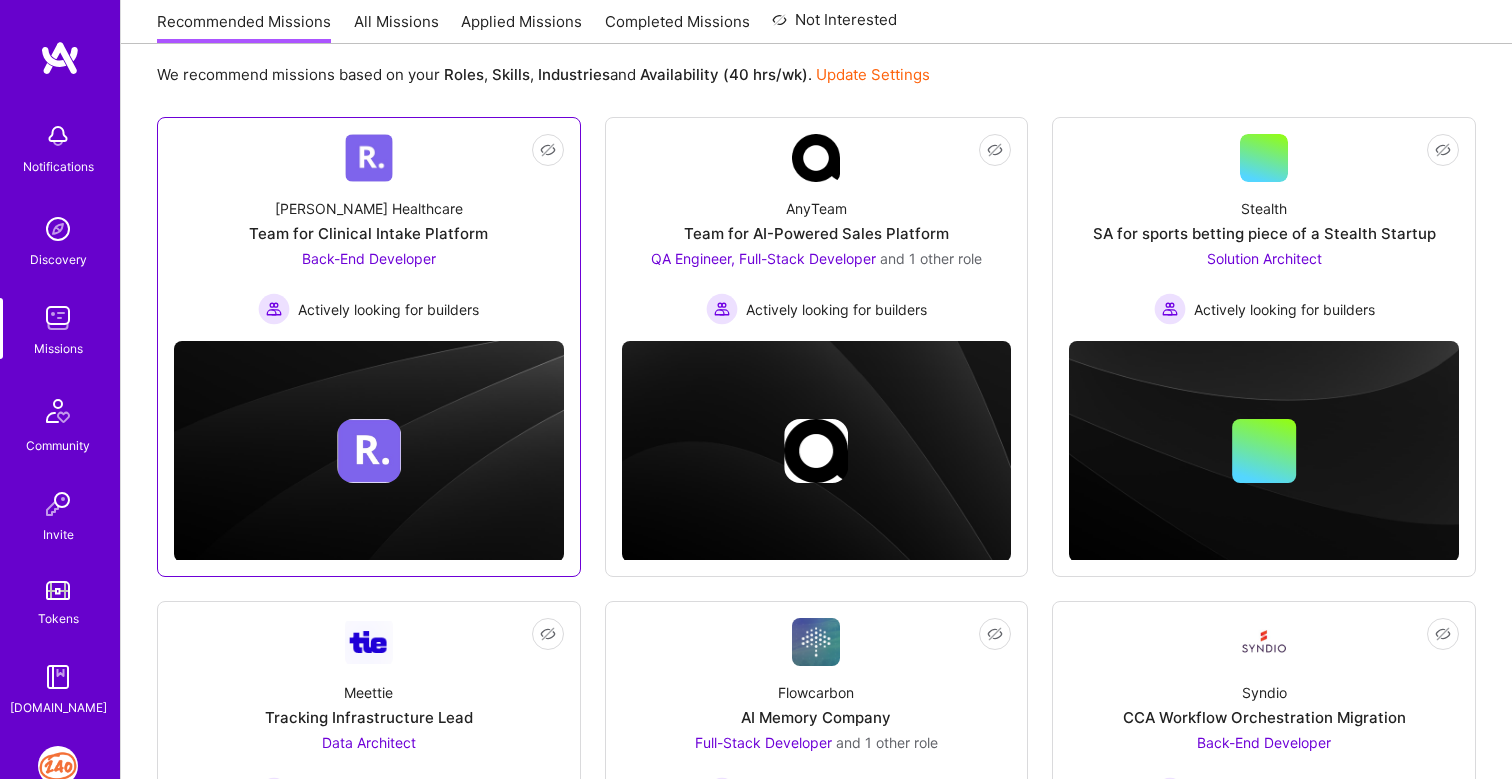 click on "[PERSON_NAME] Healthcare Team for Clinical Intake Platform Back-End Developer   Actively looking for builders" at bounding box center (369, 253) 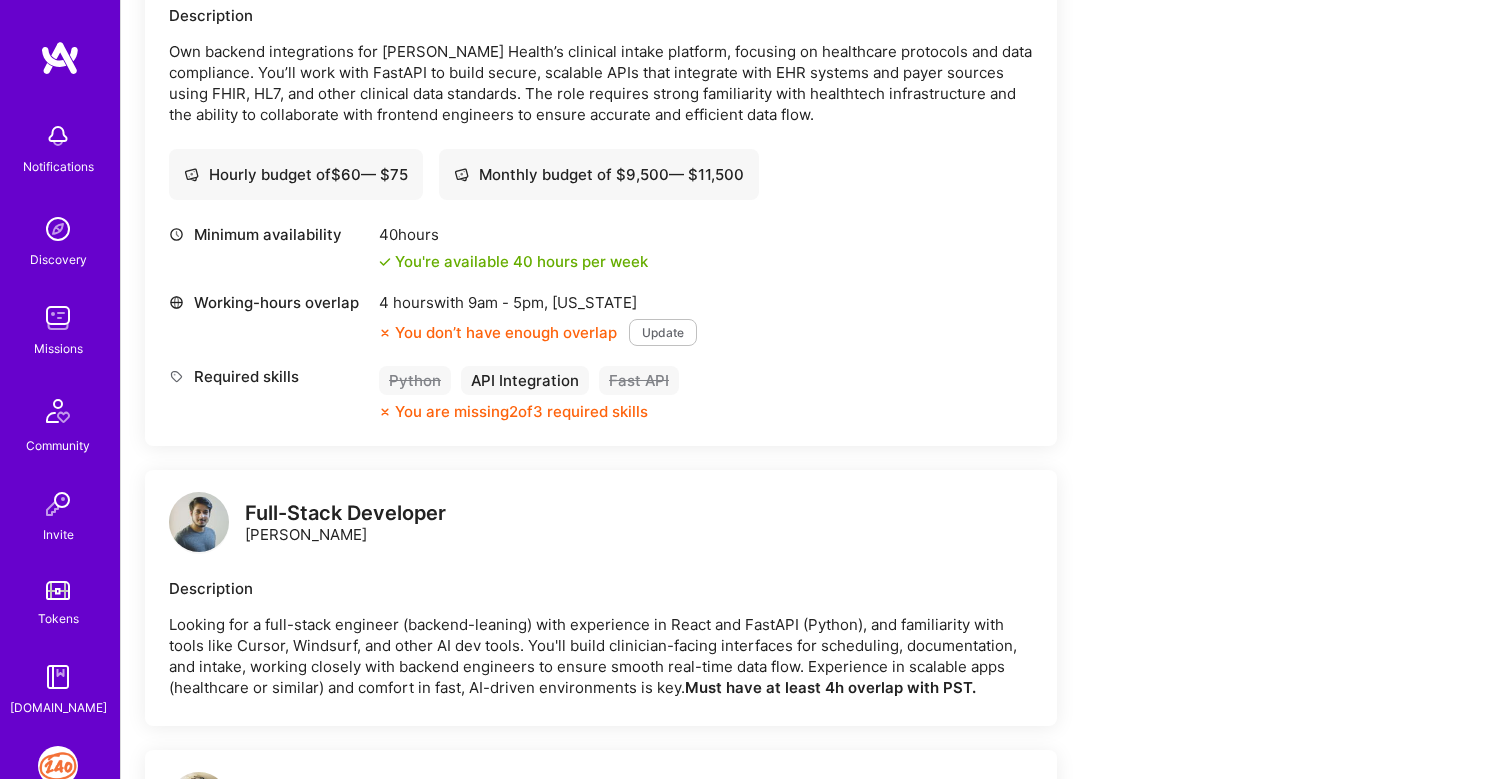 scroll, scrollTop: 0, scrollLeft: 0, axis: both 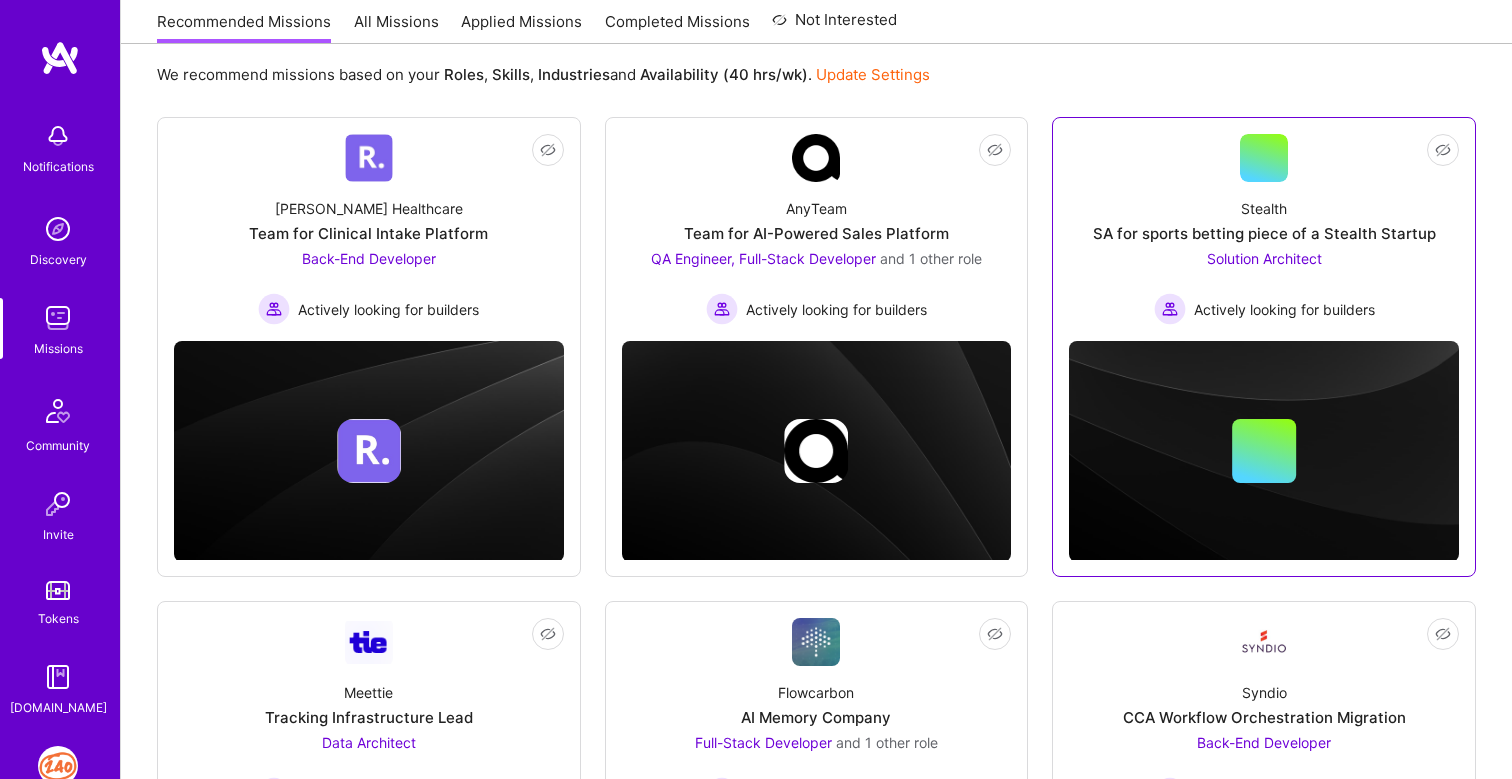 click on "SA for sports betting piece of a Stealth Startup" at bounding box center [1264, 233] 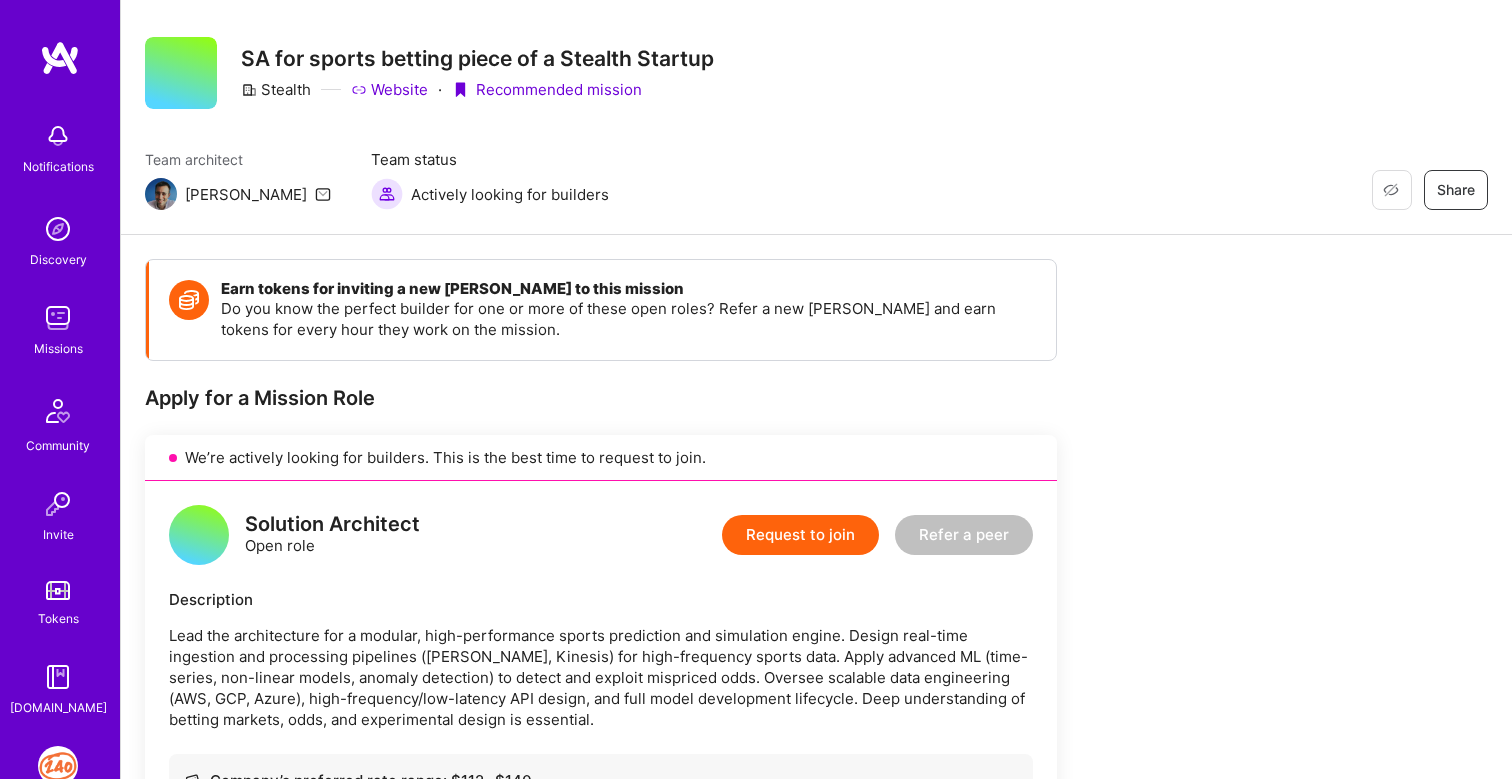 scroll, scrollTop: 0, scrollLeft: 0, axis: both 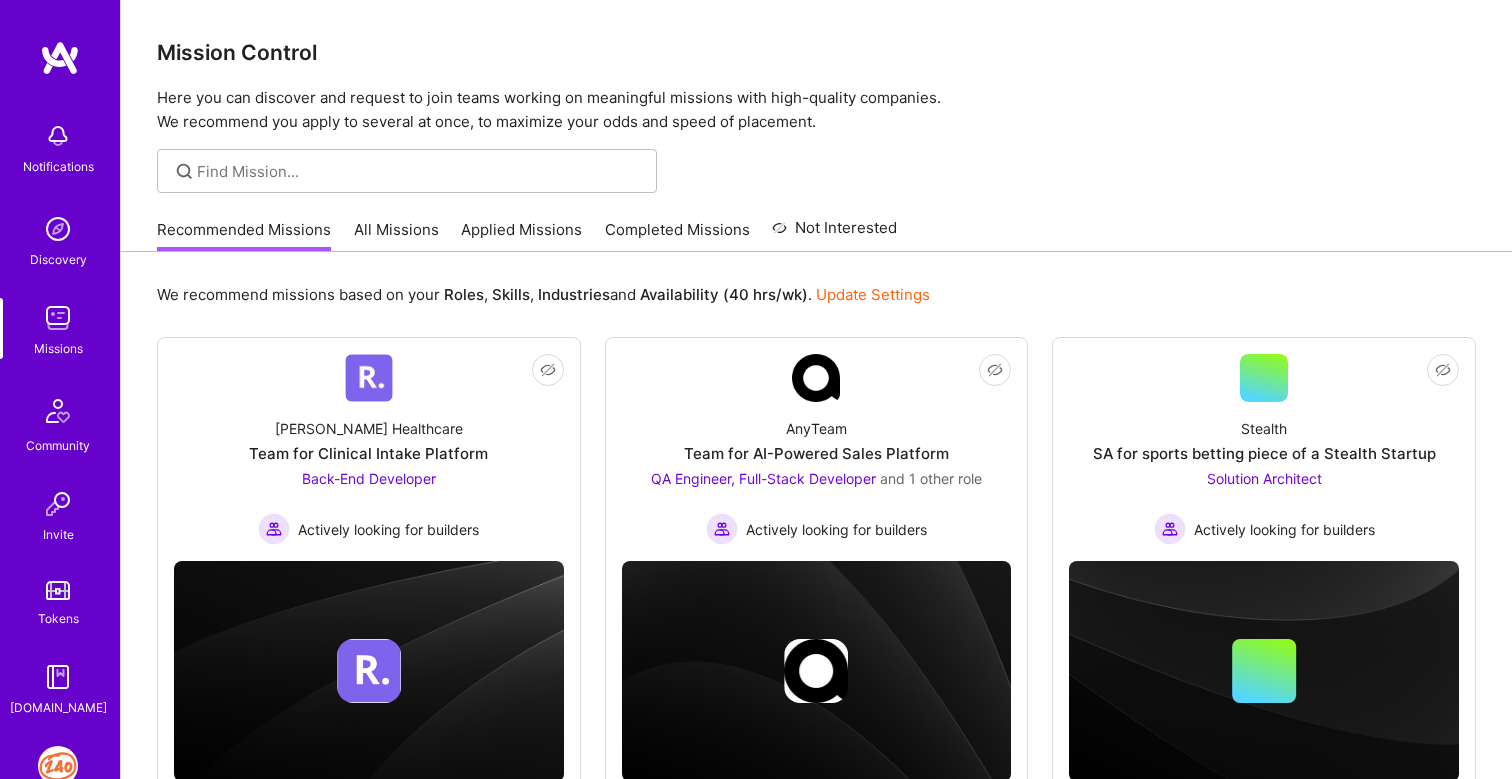 click on "All Missions" at bounding box center [396, 235] 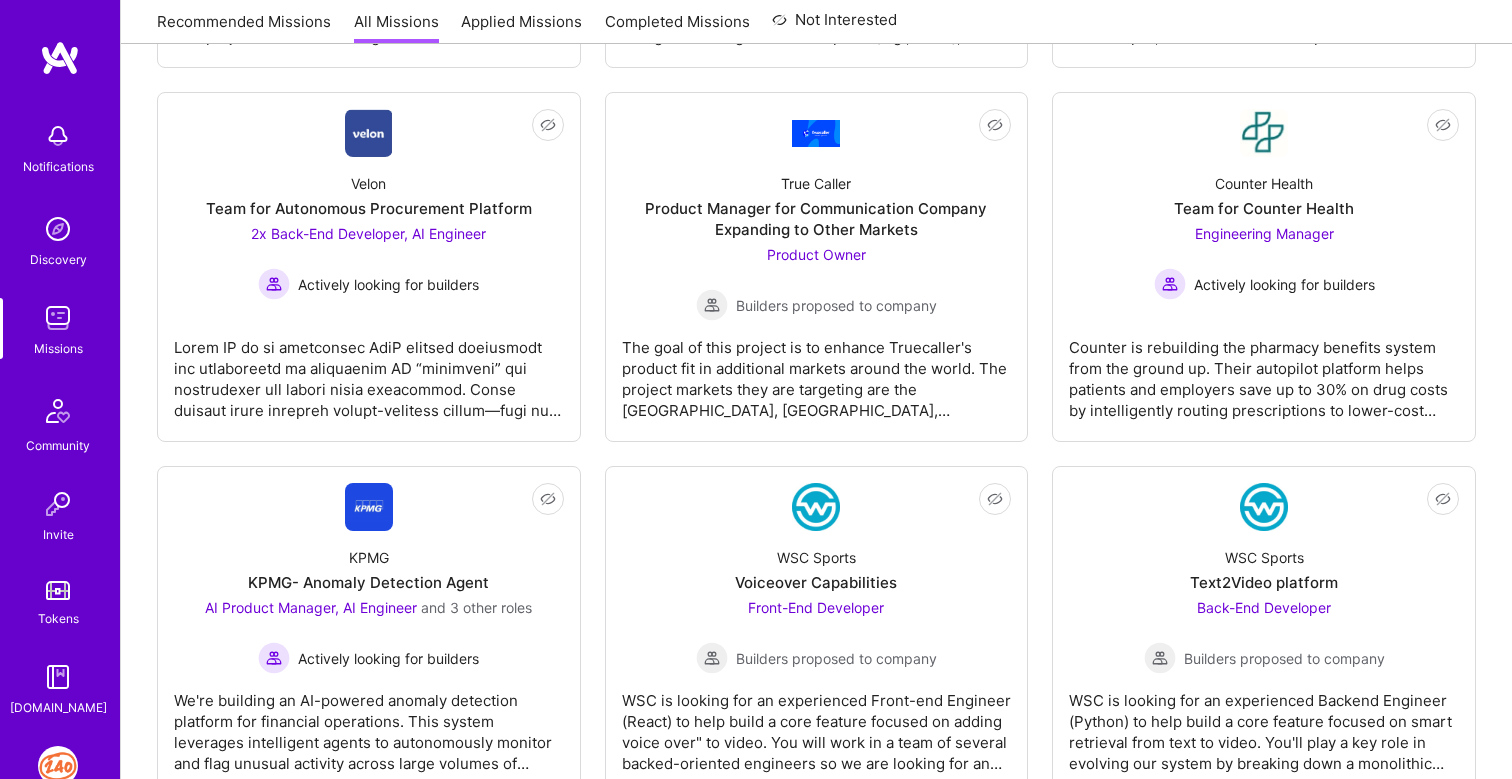 scroll, scrollTop: 1016, scrollLeft: 0, axis: vertical 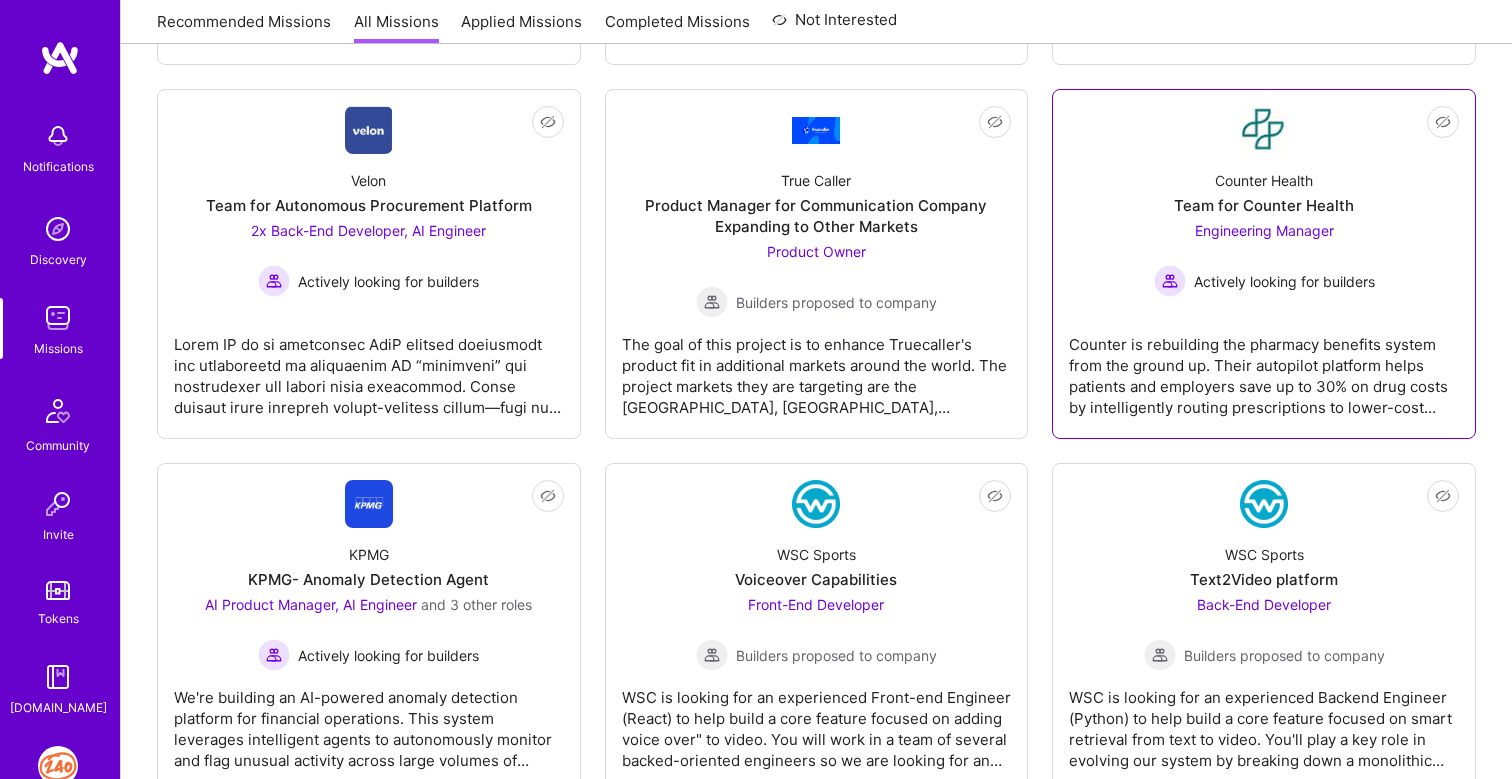 click on "Actively looking for builders" at bounding box center (1284, 281) 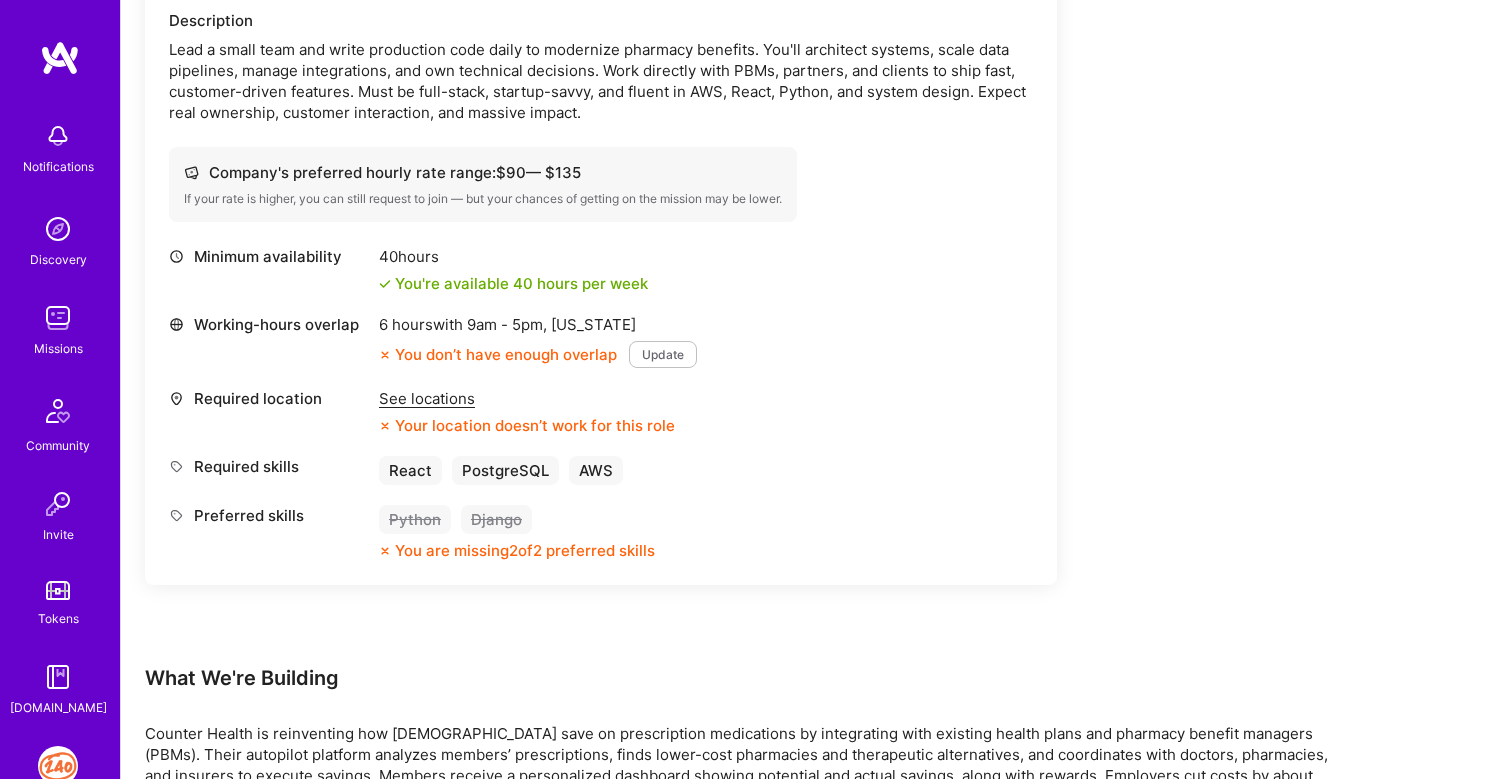 scroll, scrollTop: 616, scrollLeft: 0, axis: vertical 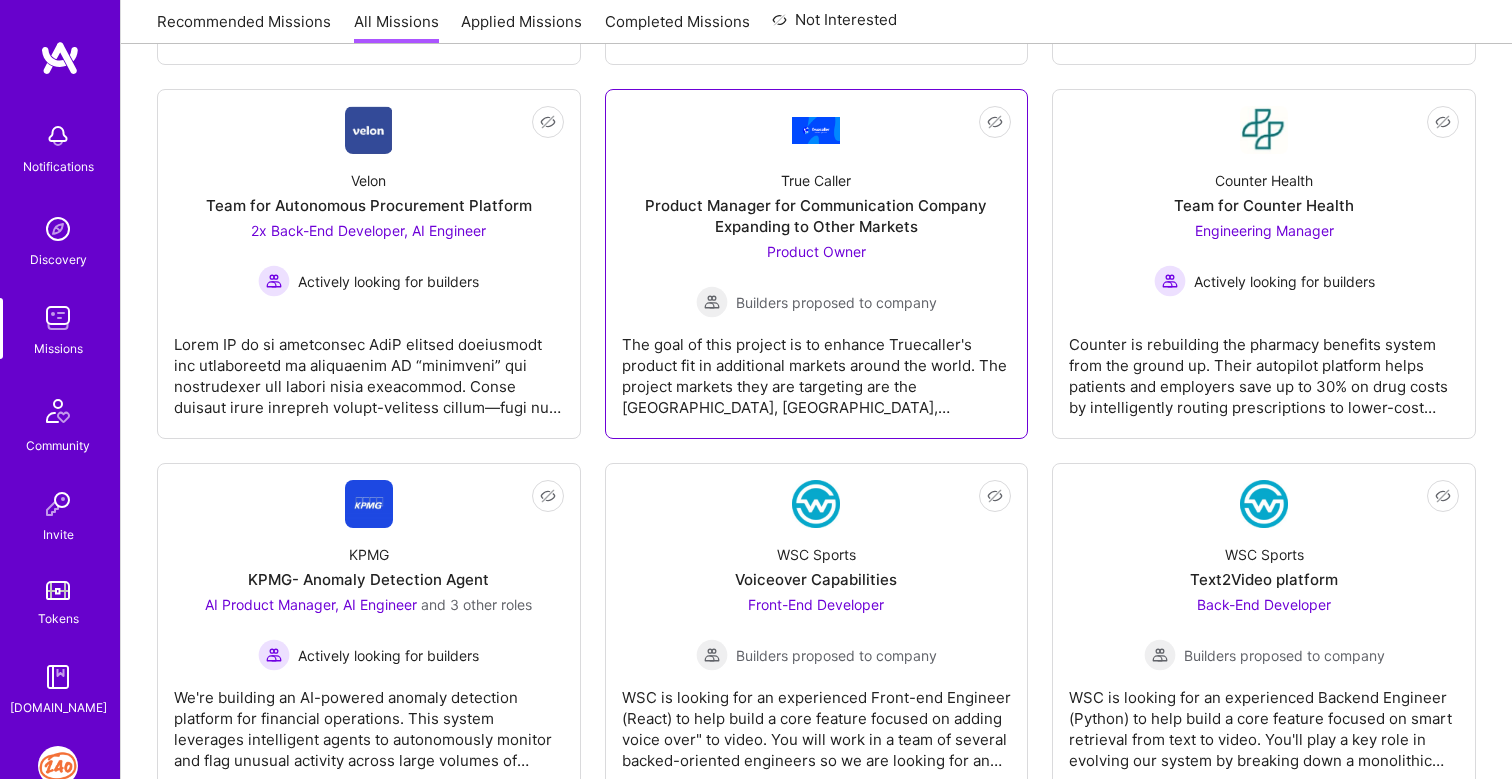 click on "True Caller Product Manager for Communication Company Expanding to Other Markets Product Owner   Builders proposed to company" at bounding box center (817, 236) 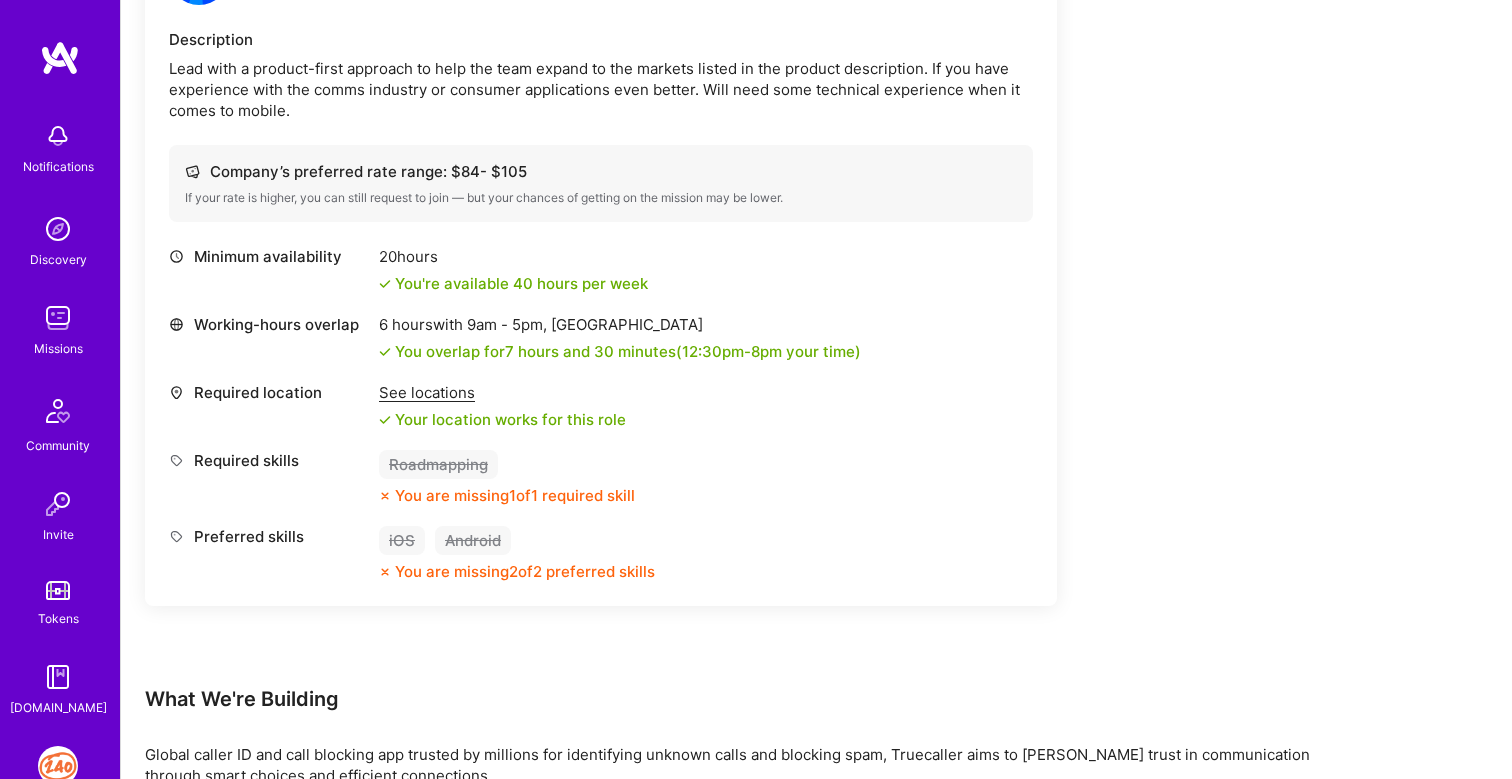 scroll, scrollTop: 592, scrollLeft: 0, axis: vertical 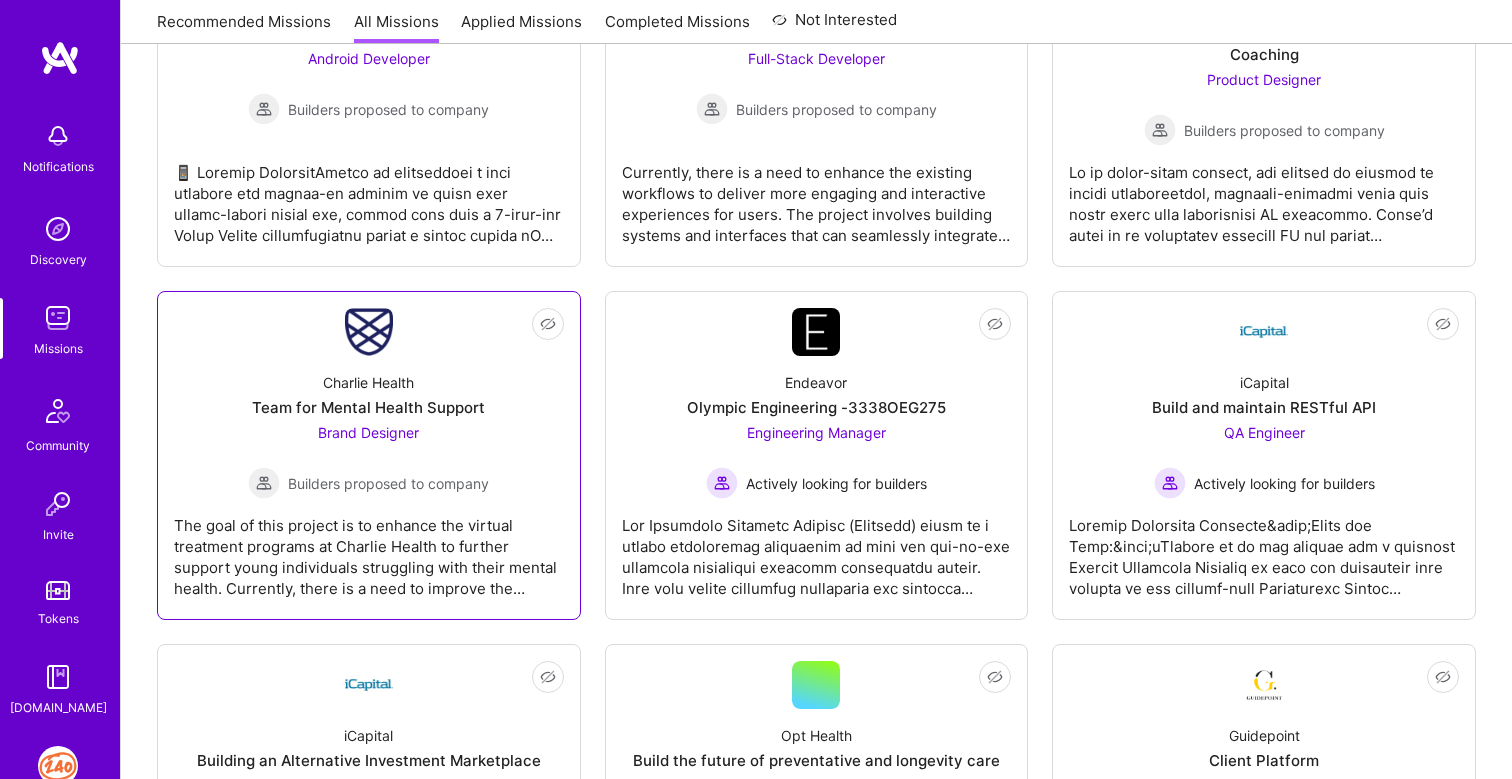 click on "Charlie Health Team for Mental Health Support Brand Designer   Builders proposed to company" at bounding box center (369, 427) 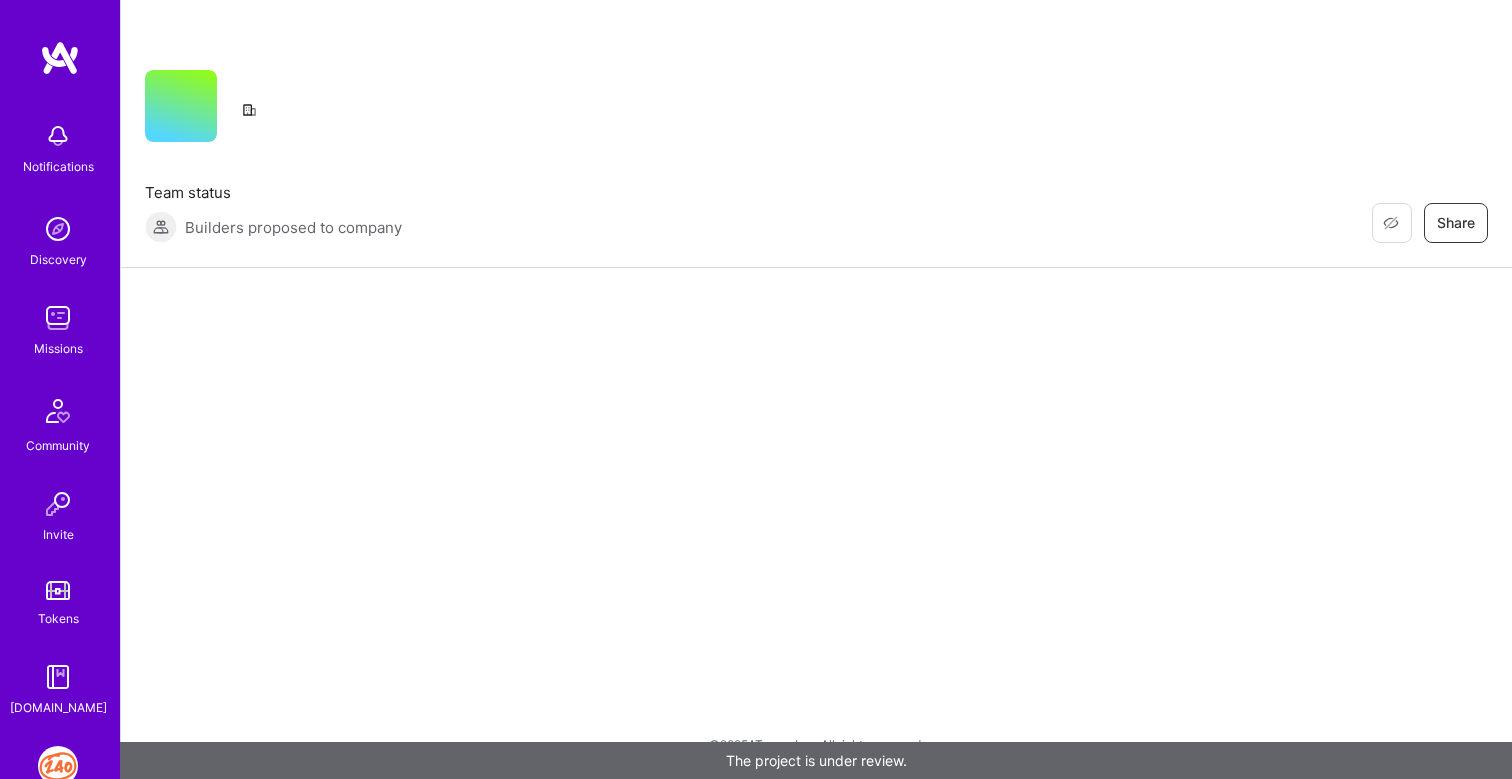 scroll, scrollTop: 0, scrollLeft: 0, axis: both 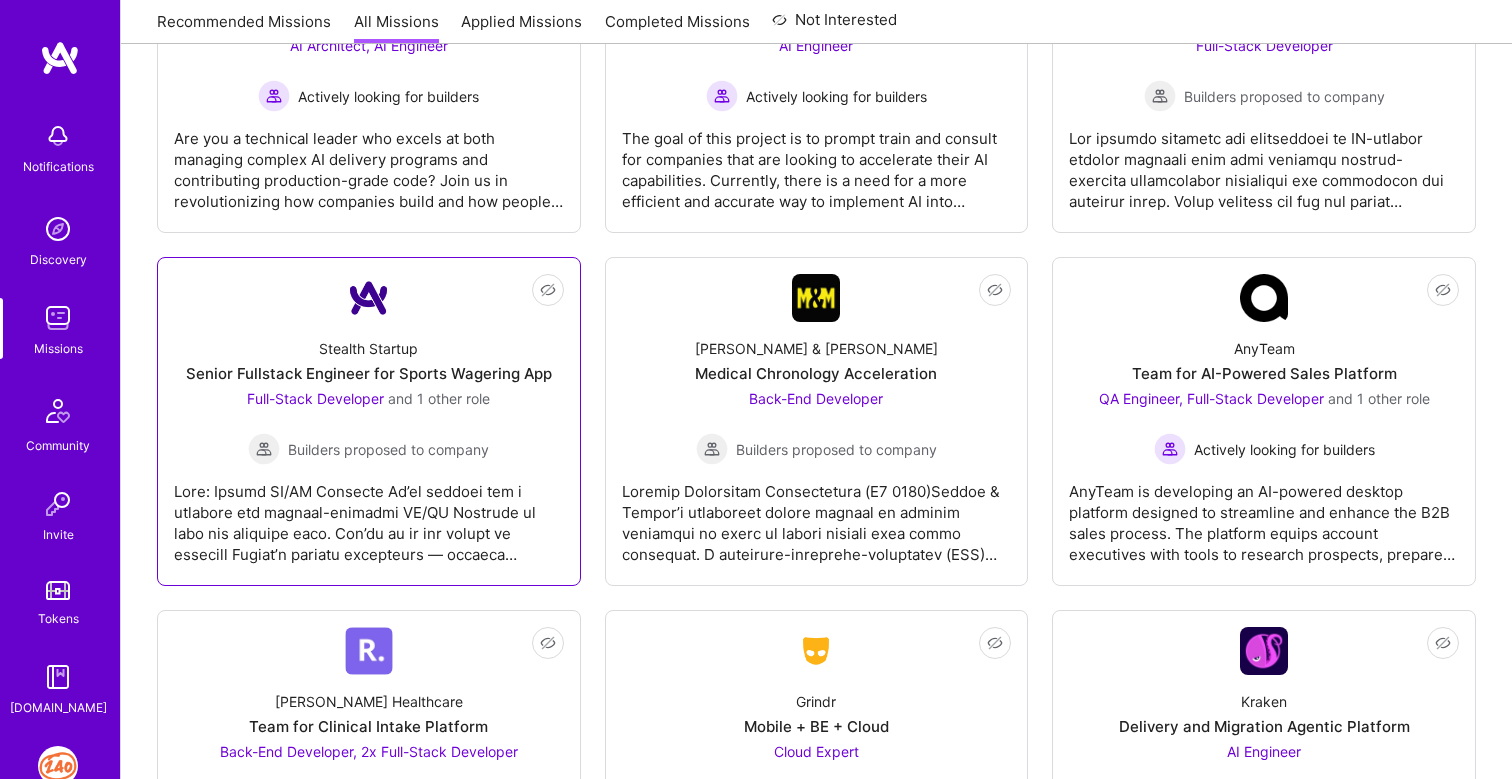 click at bounding box center [369, 515] 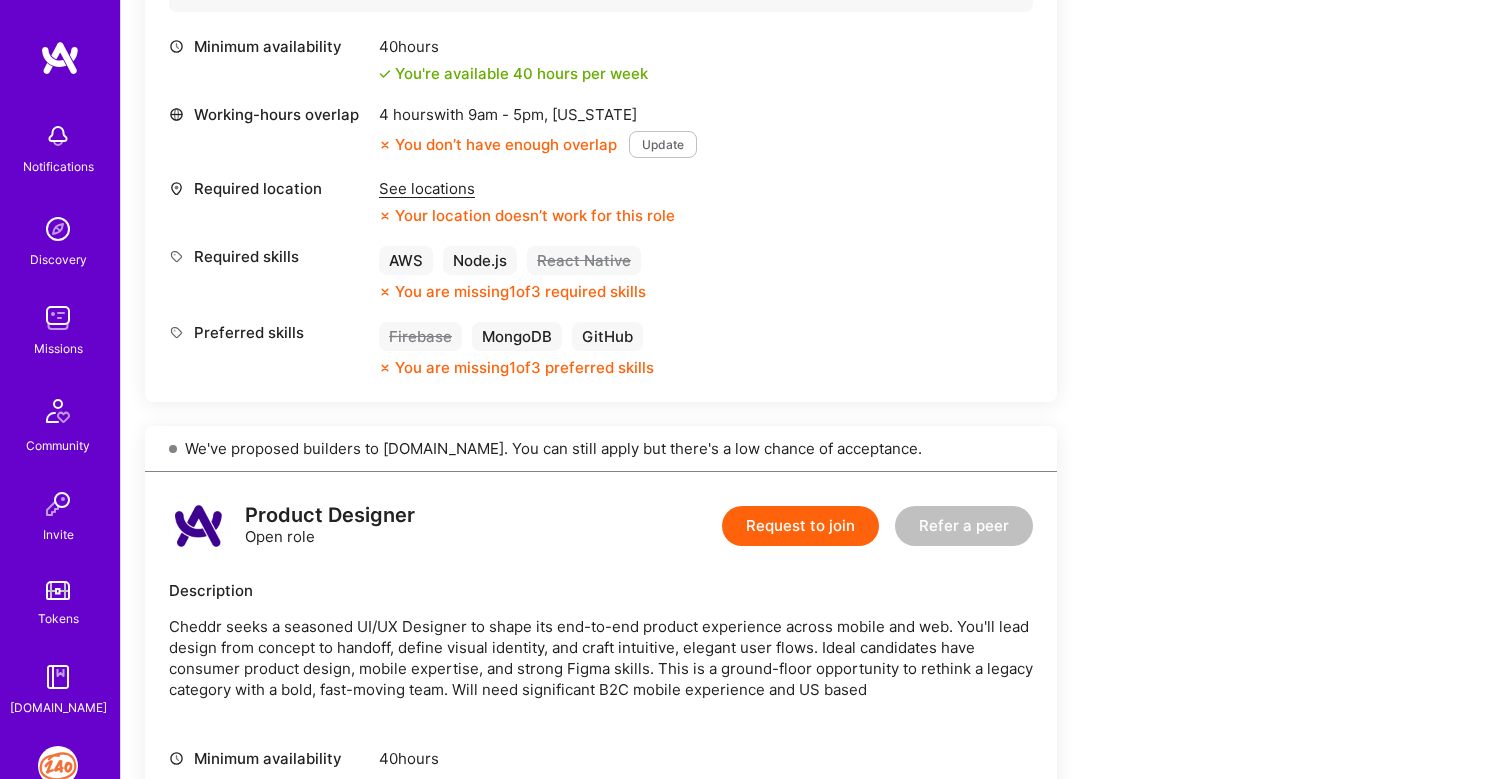 scroll, scrollTop: 666, scrollLeft: 0, axis: vertical 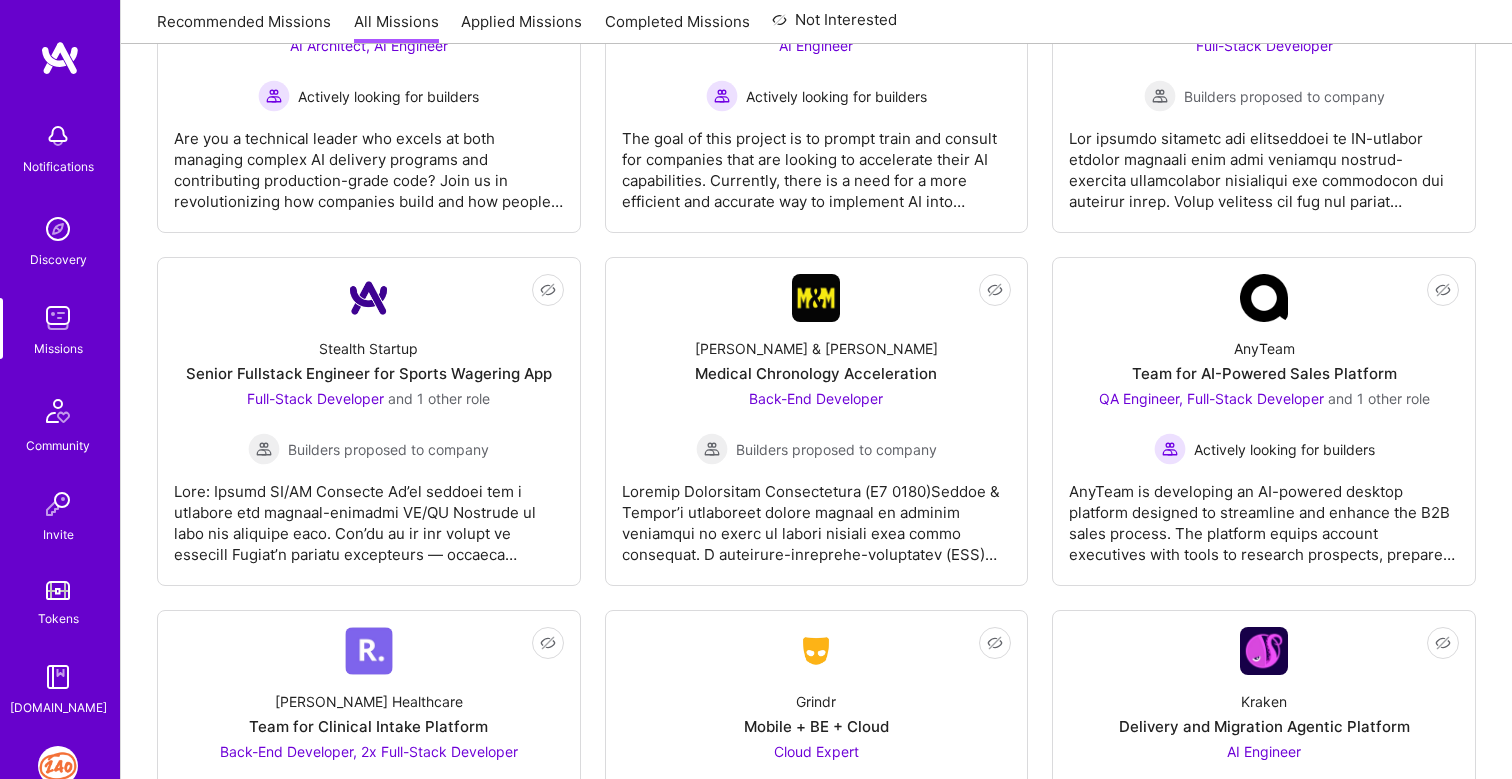 click at bounding box center [58, 766] 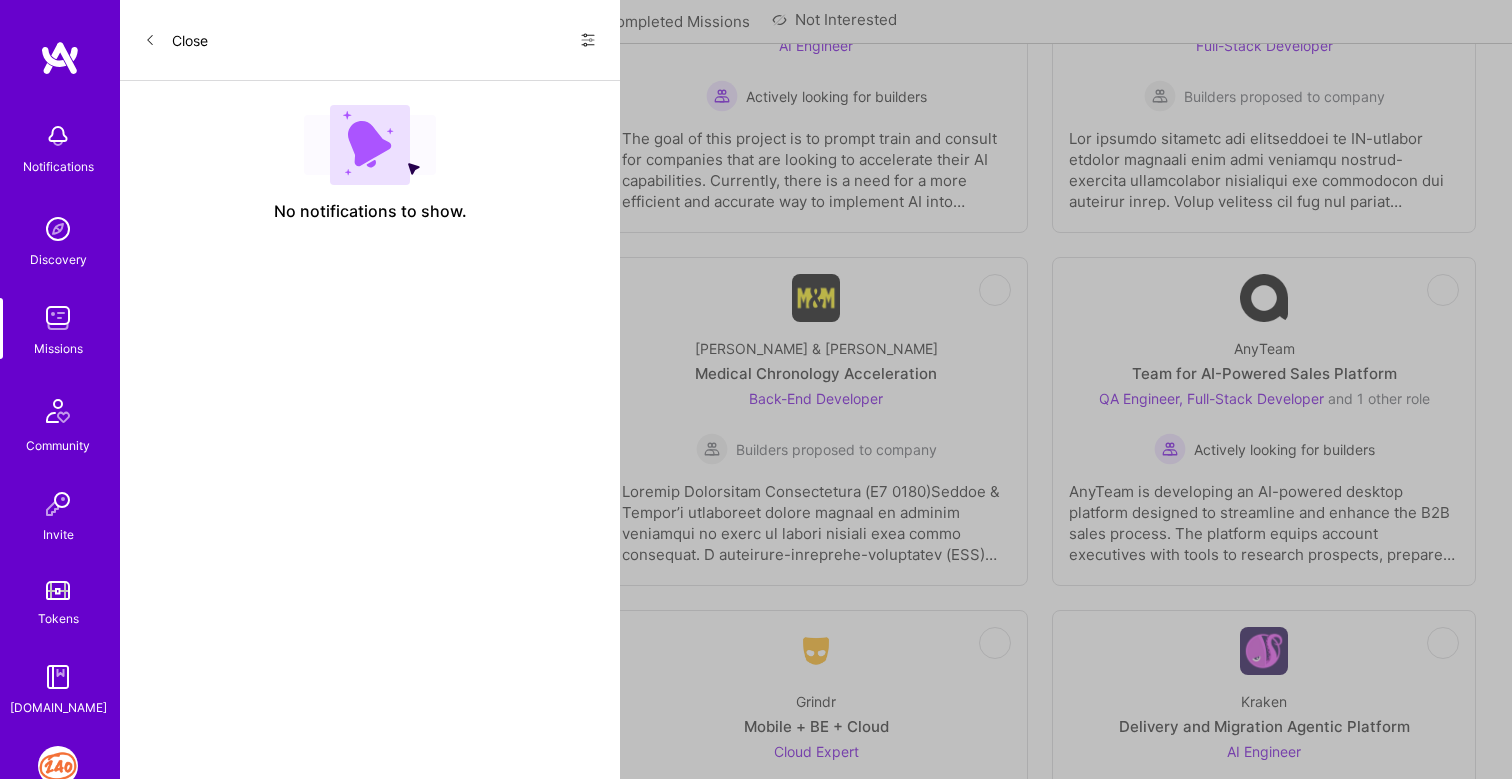 scroll, scrollTop: 0, scrollLeft: 0, axis: both 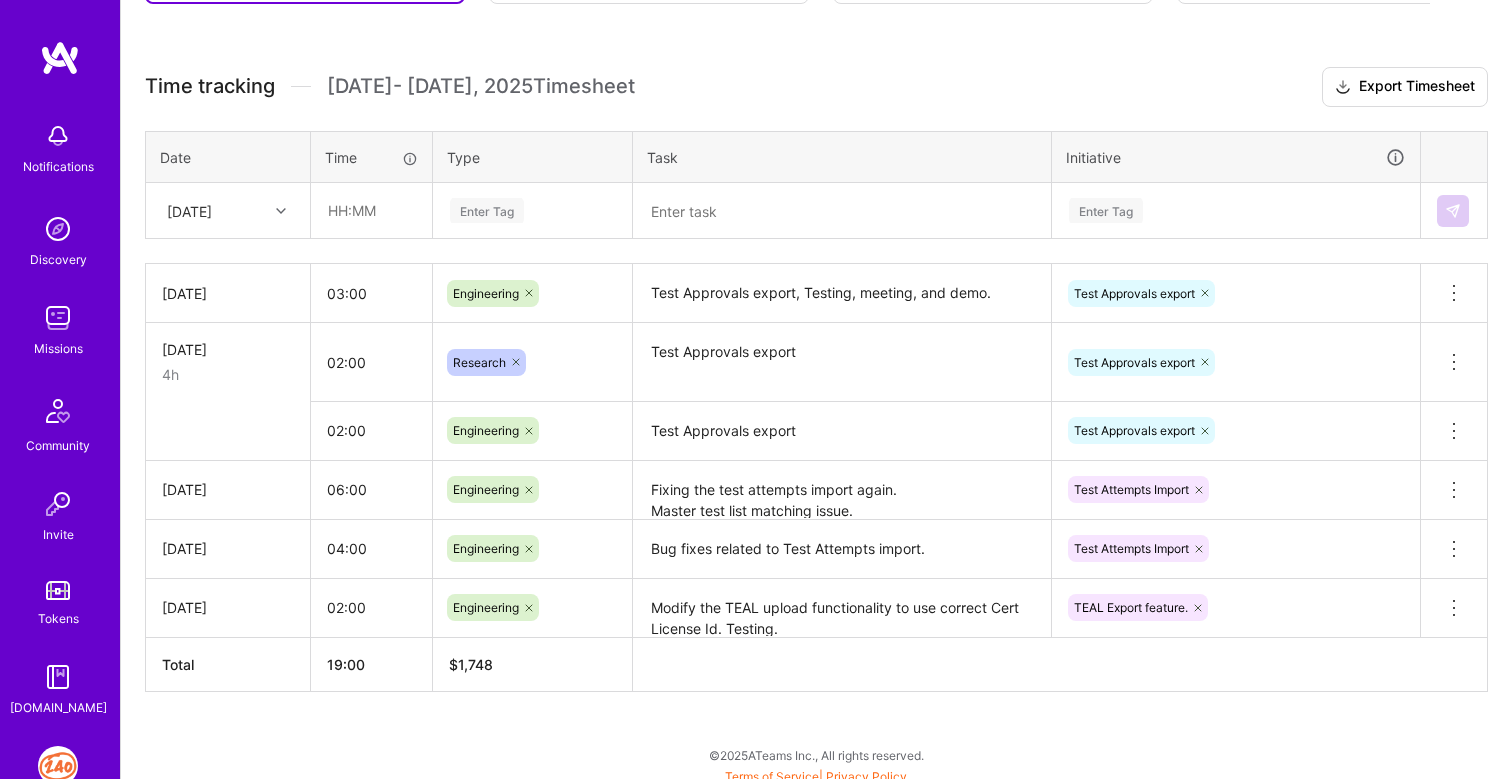 click at bounding box center [281, 211] 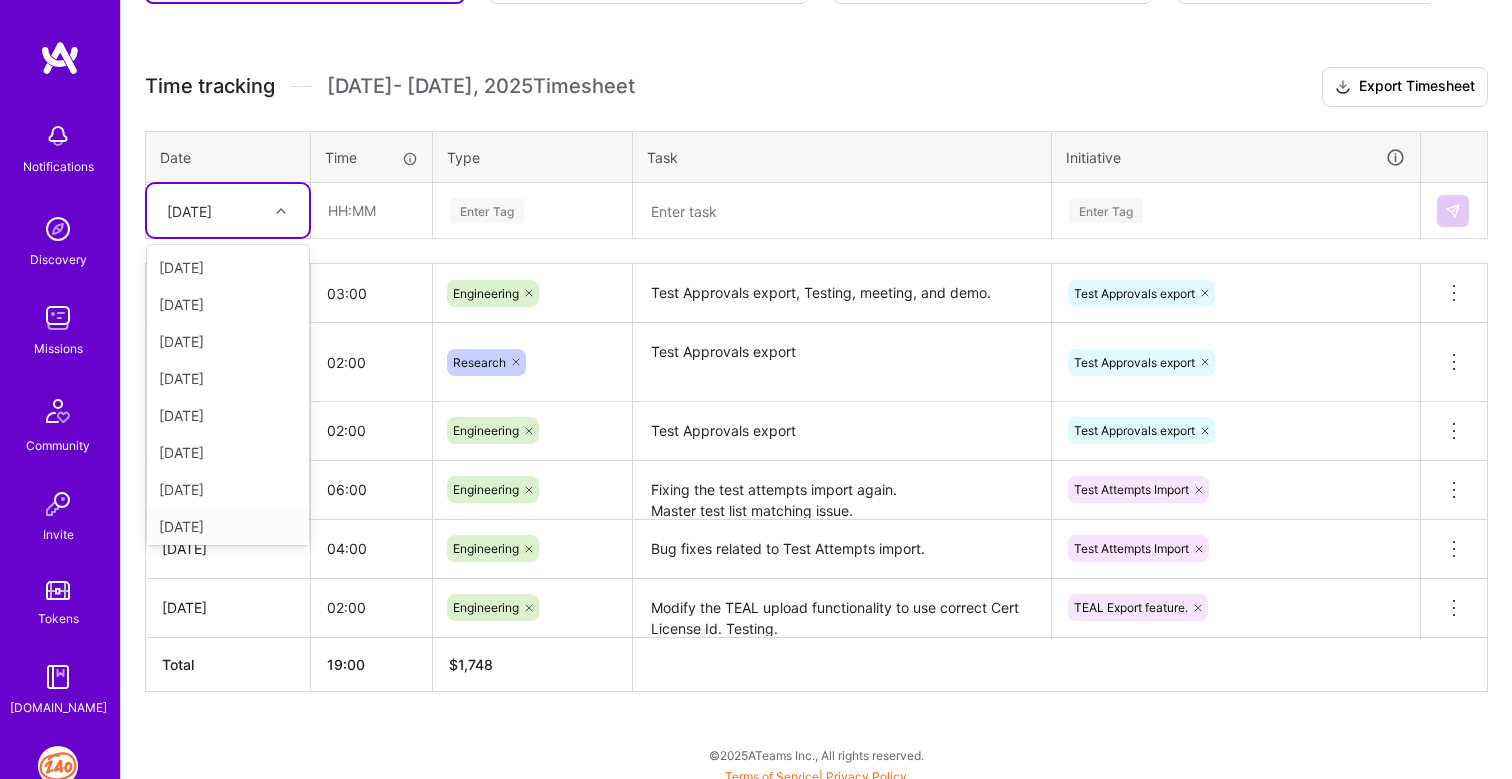 click on "[DATE]" at bounding box center (228, 526) 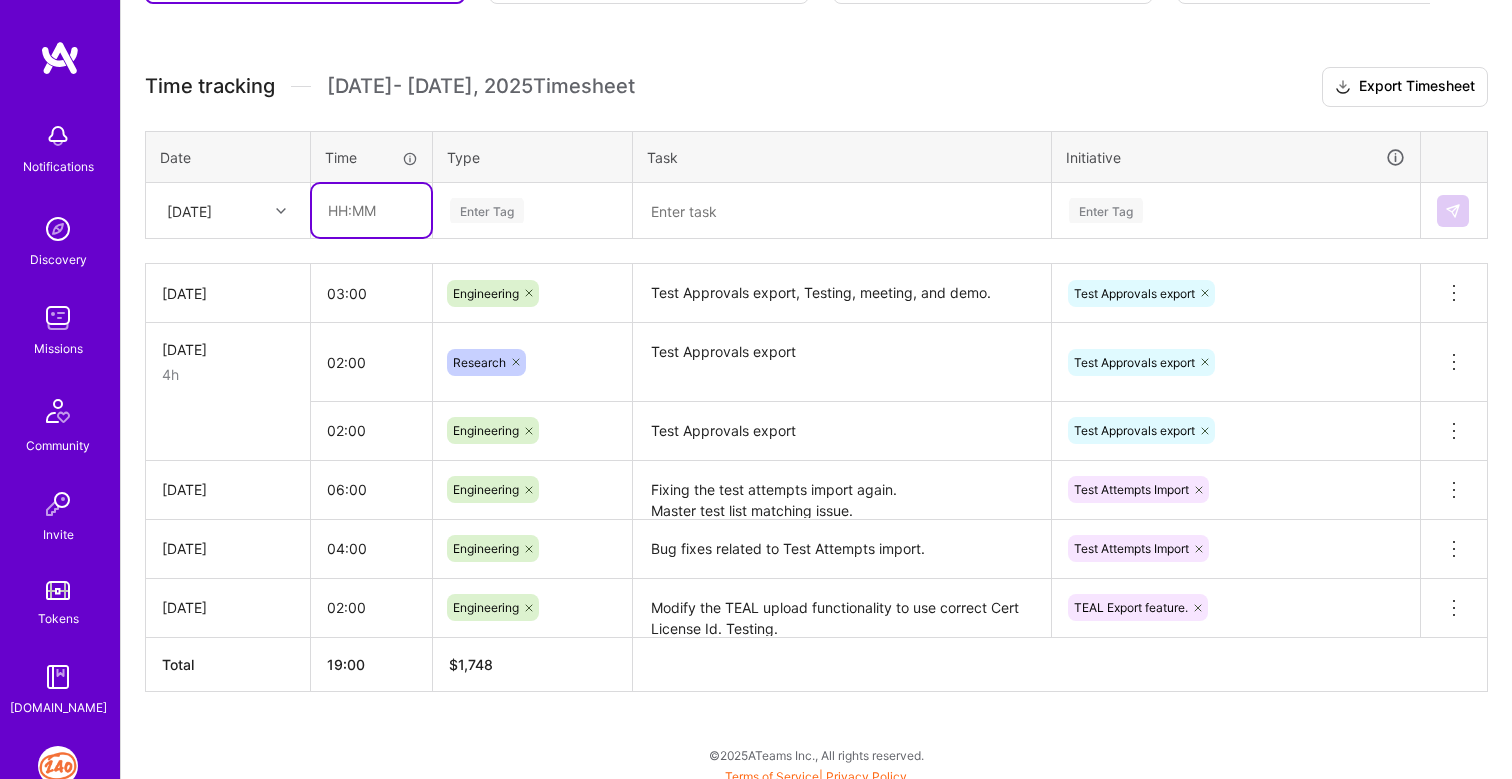 click at bounding box center [371, 210] 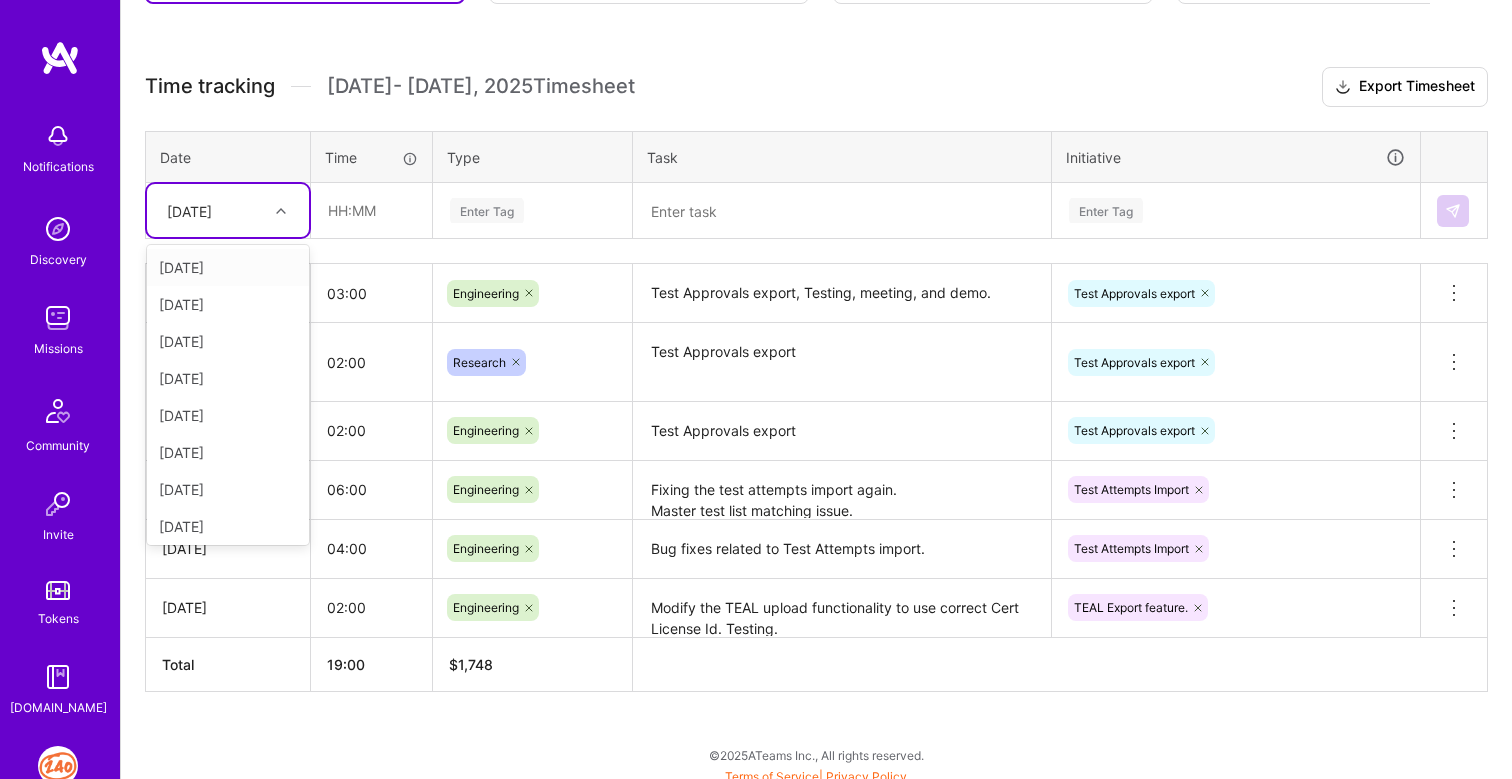 click at bounding box center [281, 211] 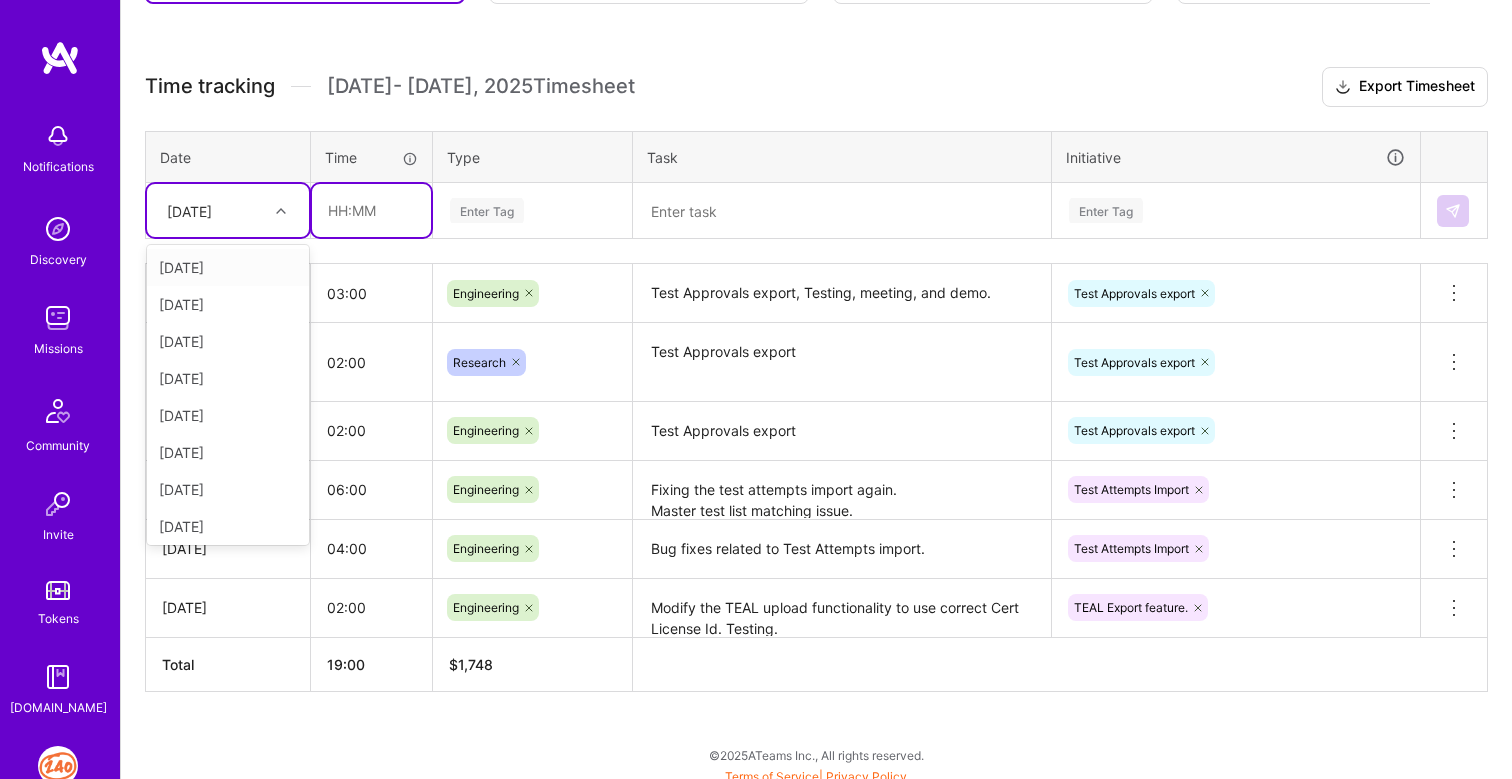 click at bounding box center (371, 210) 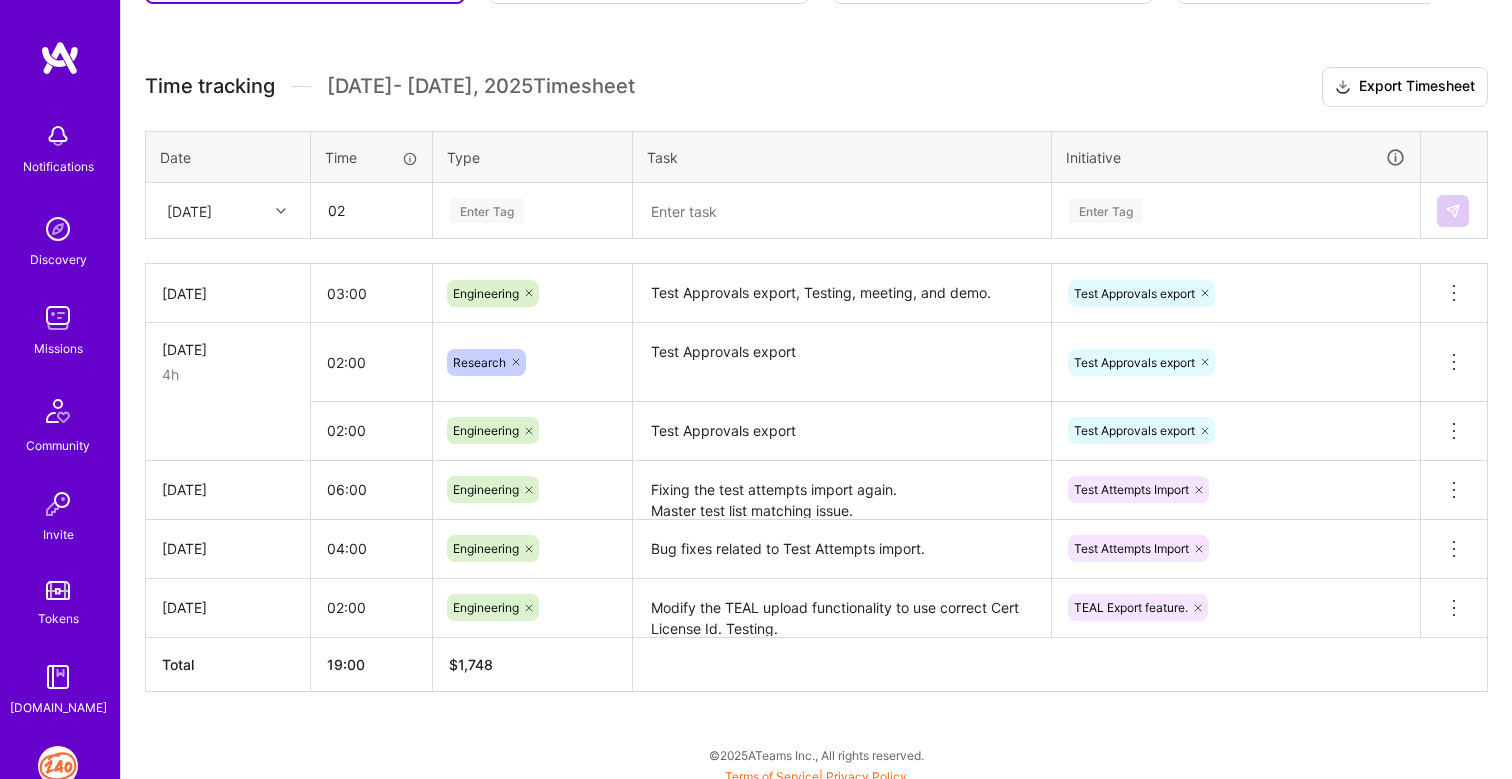 type on "02:00" 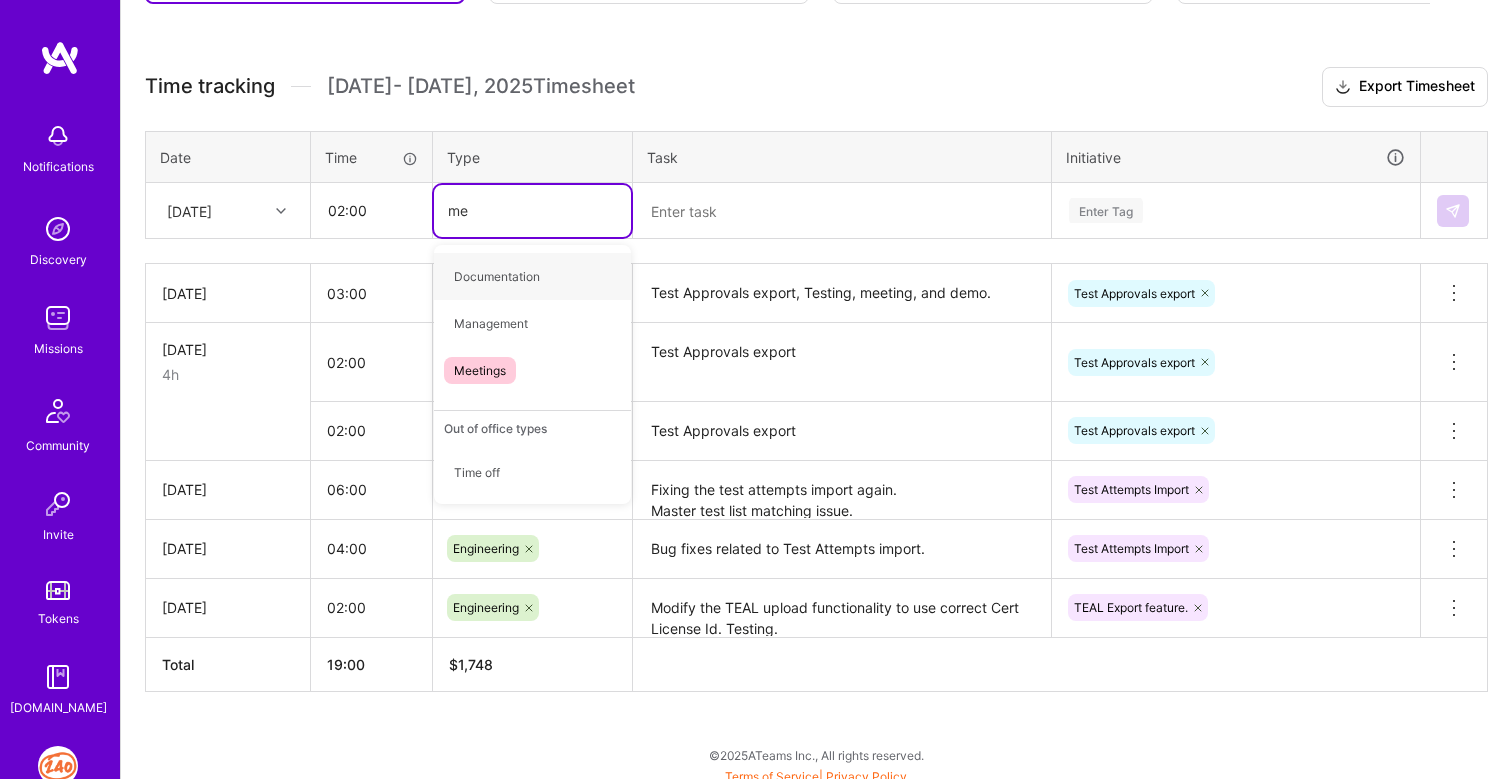 type on "mee" 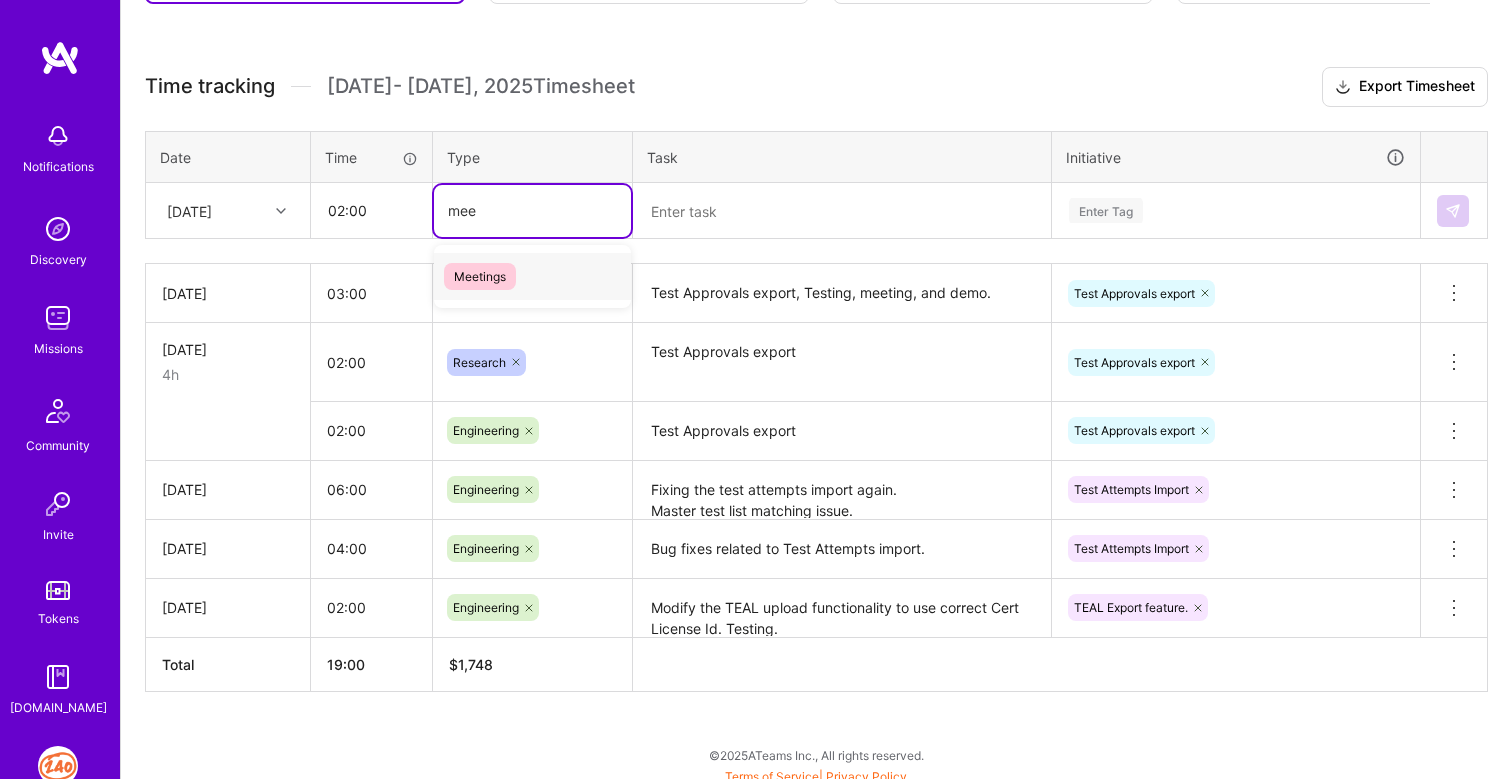 click on "Meetings" at bounding box center [480, 276] 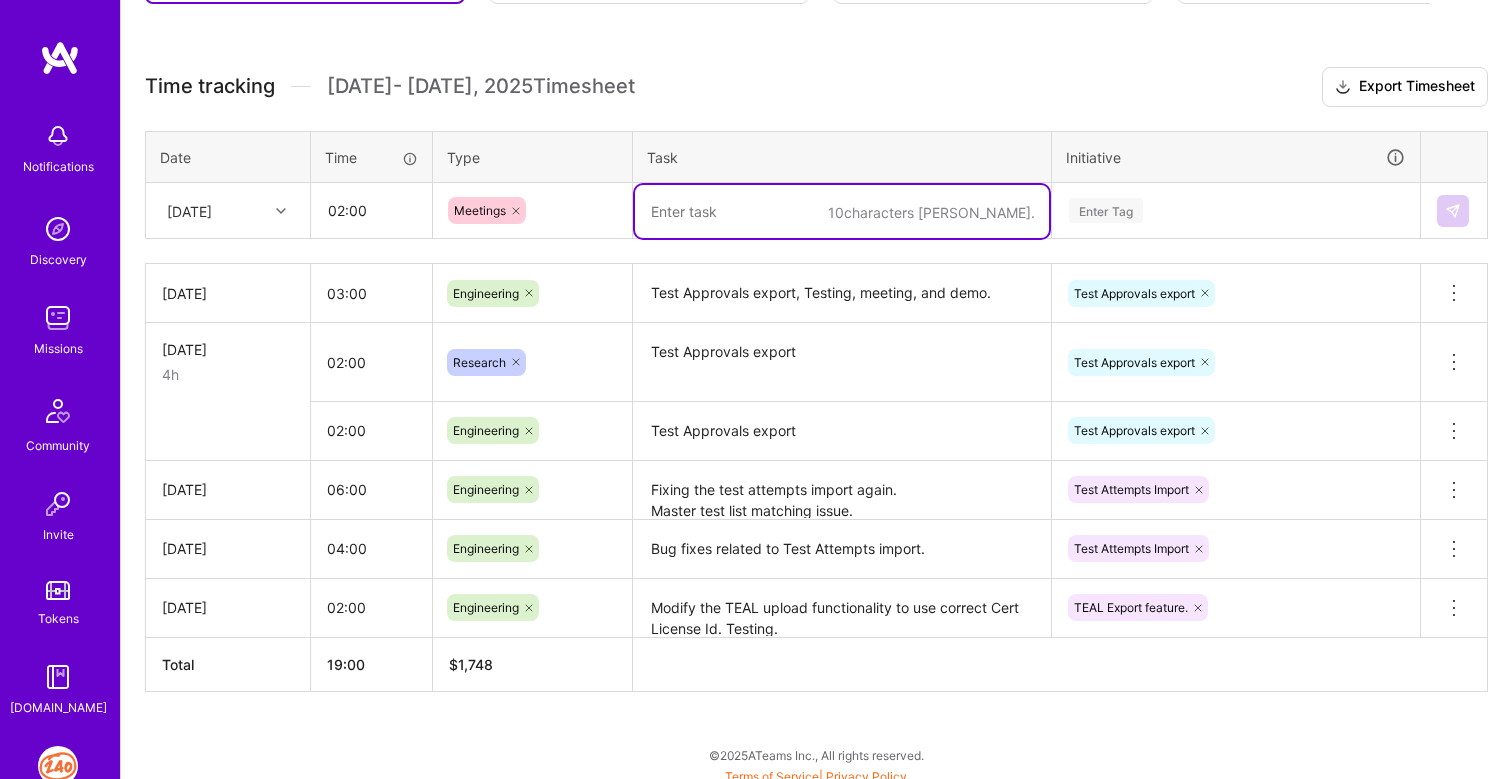 click at bounding box center [842, 211] 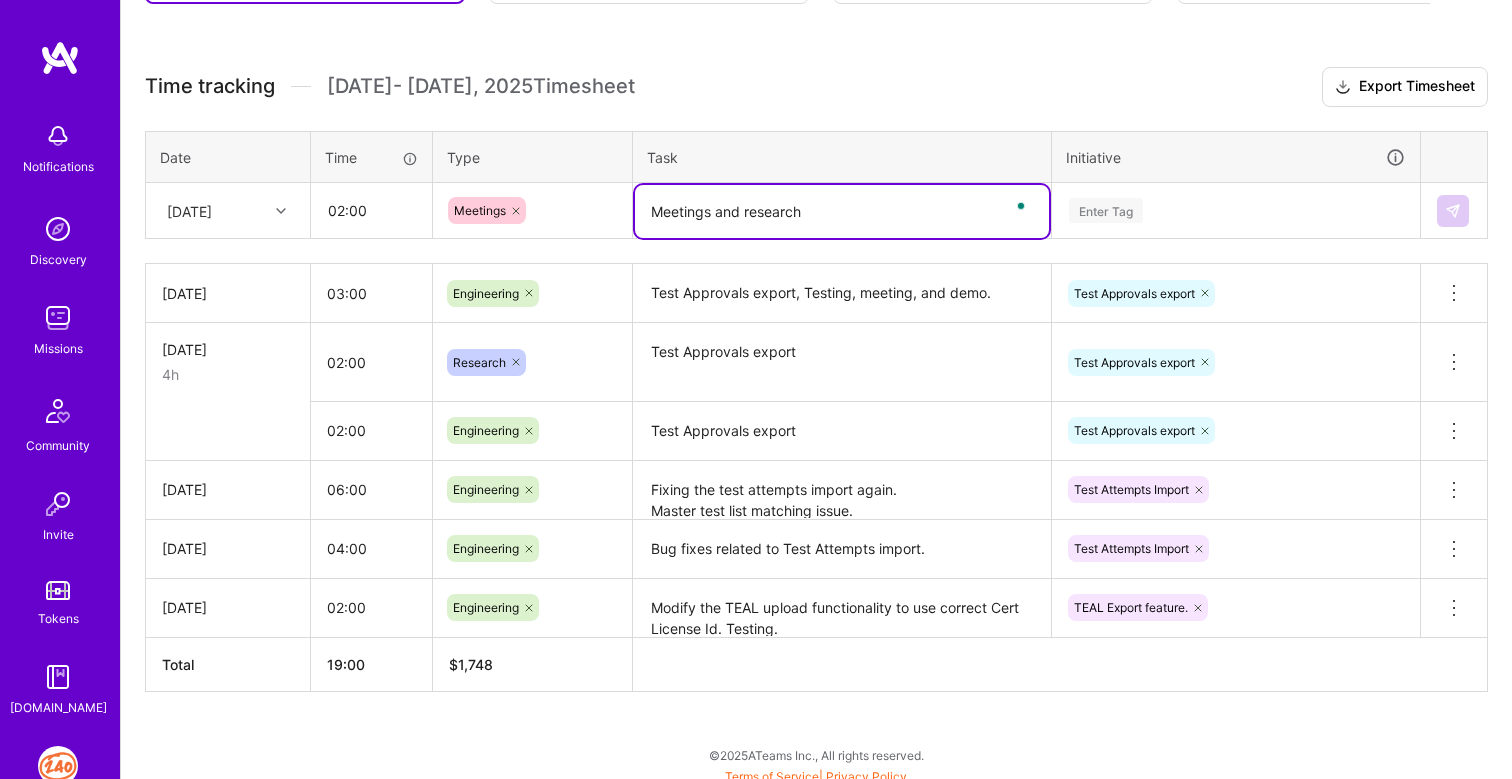 type on "Meetings and research" 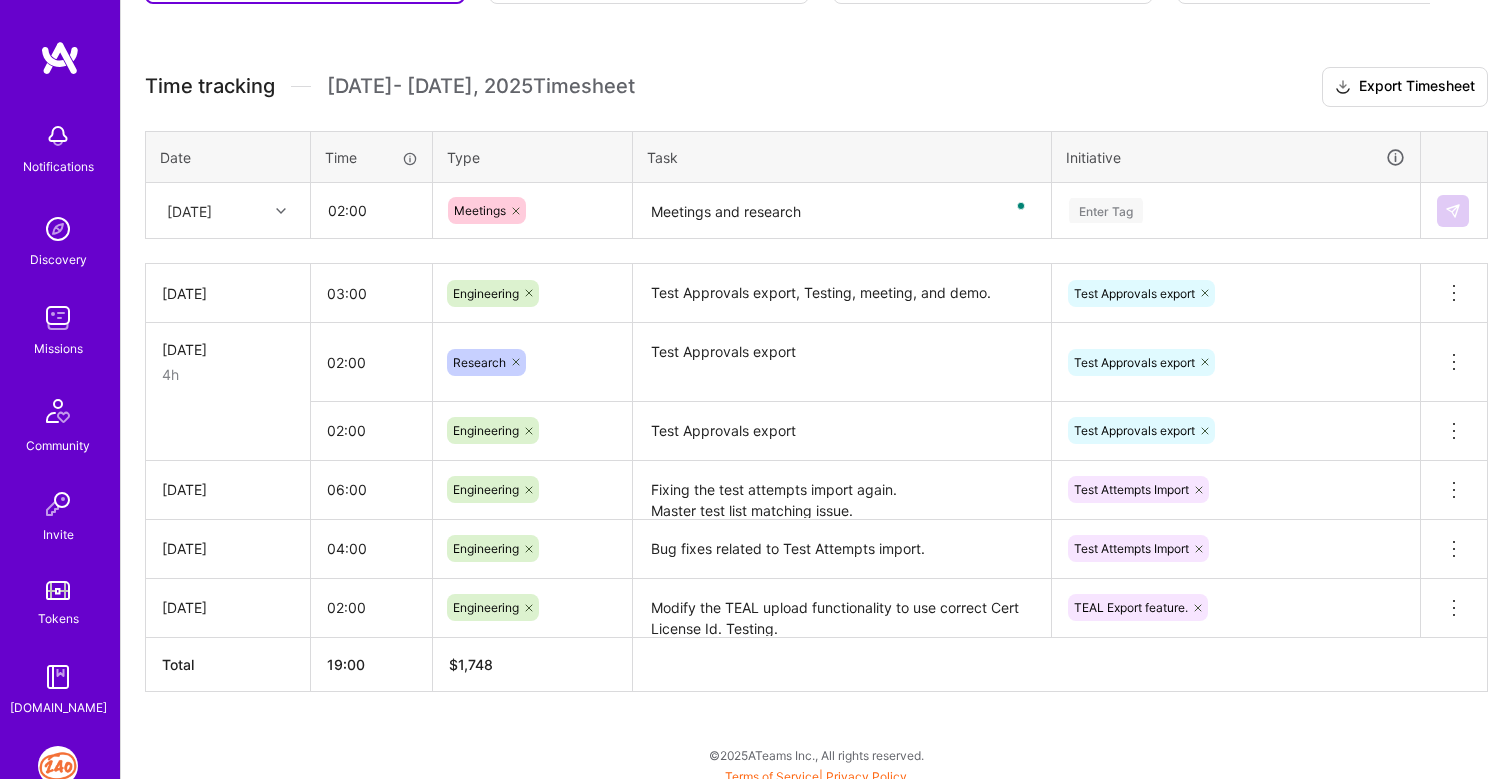 type 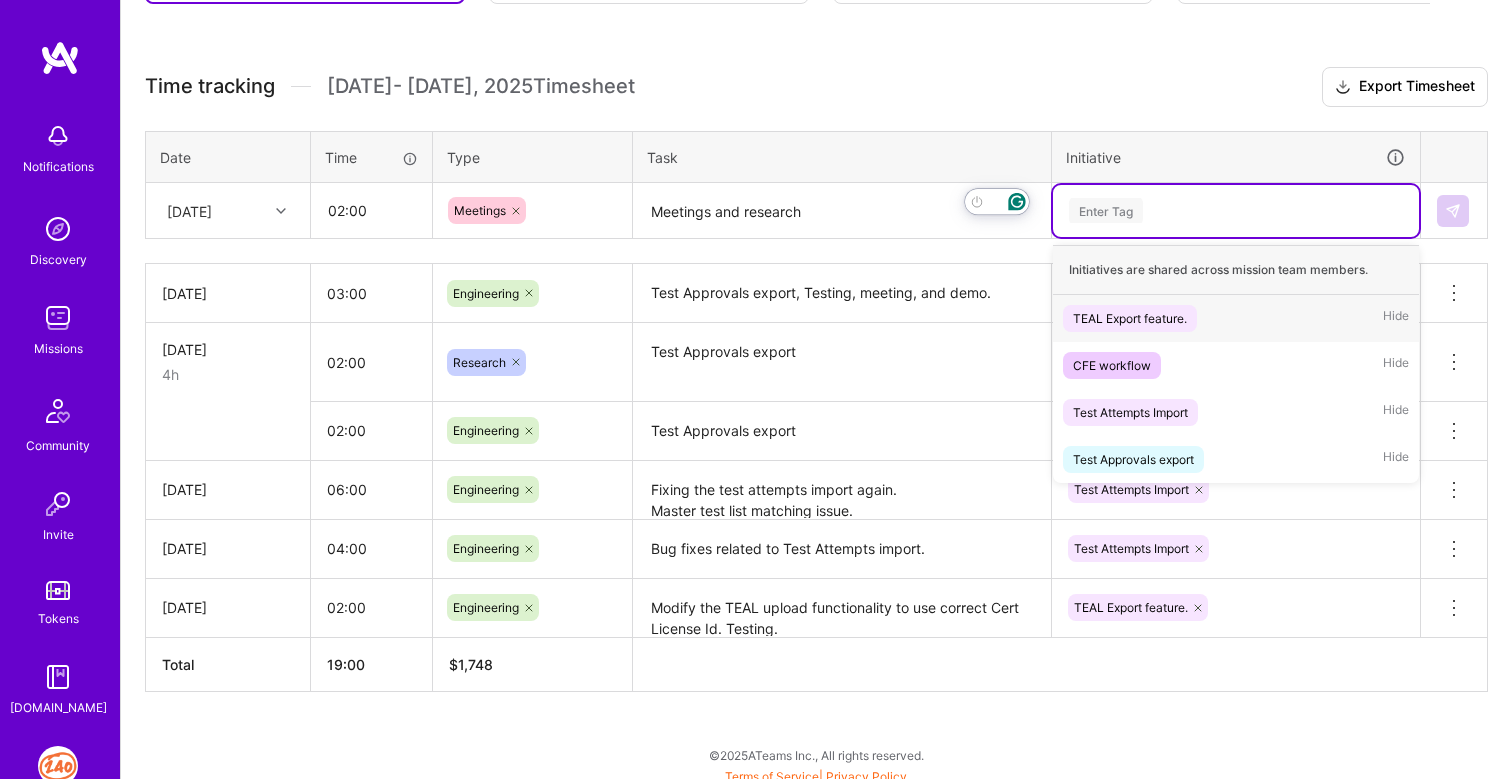 click on "Enter Tag" at bounding box center (1106, 210) 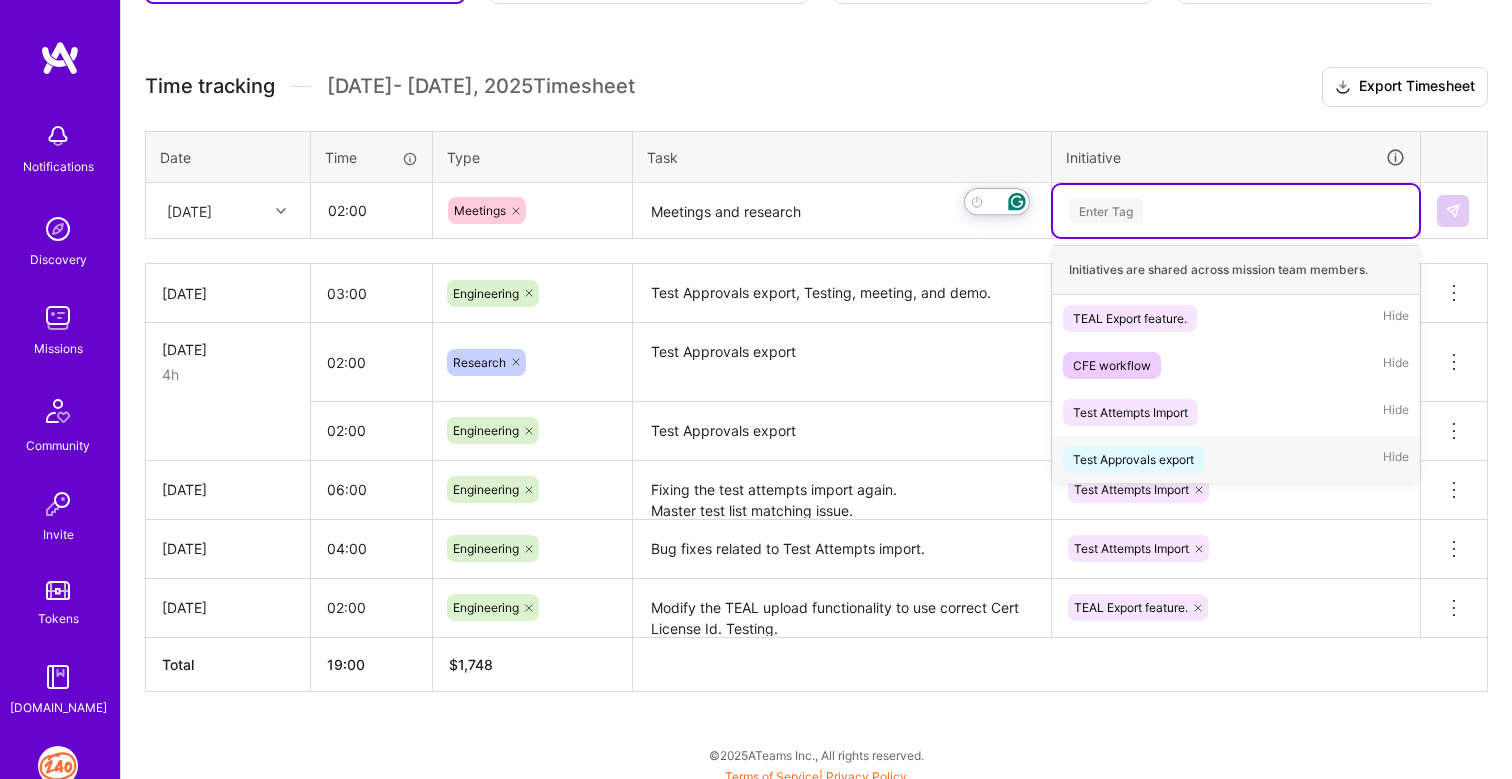 click on "Test Approvals export" at bounding box center (1133, 459) 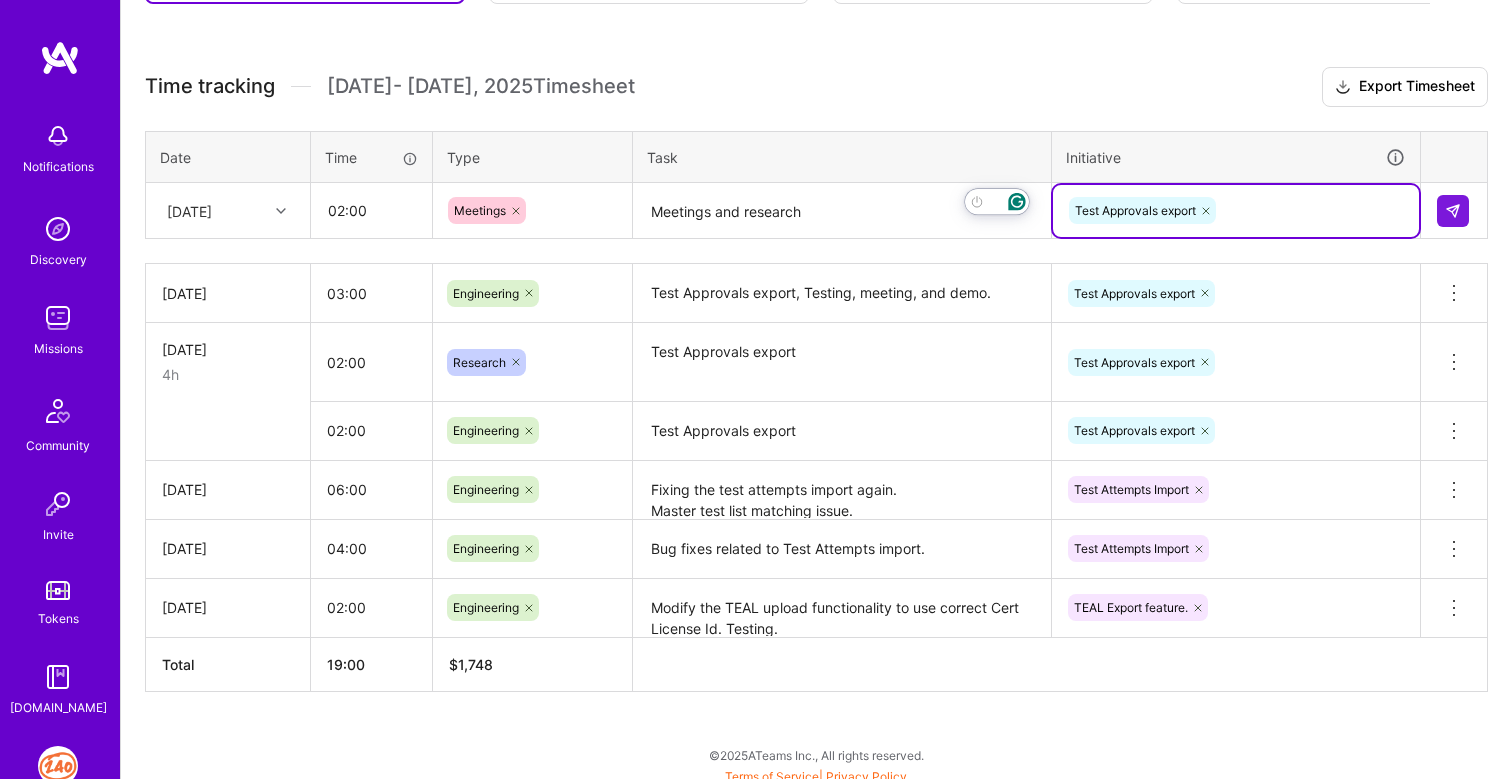click on "Test Approvals export" at bounding box center (1236, 210) 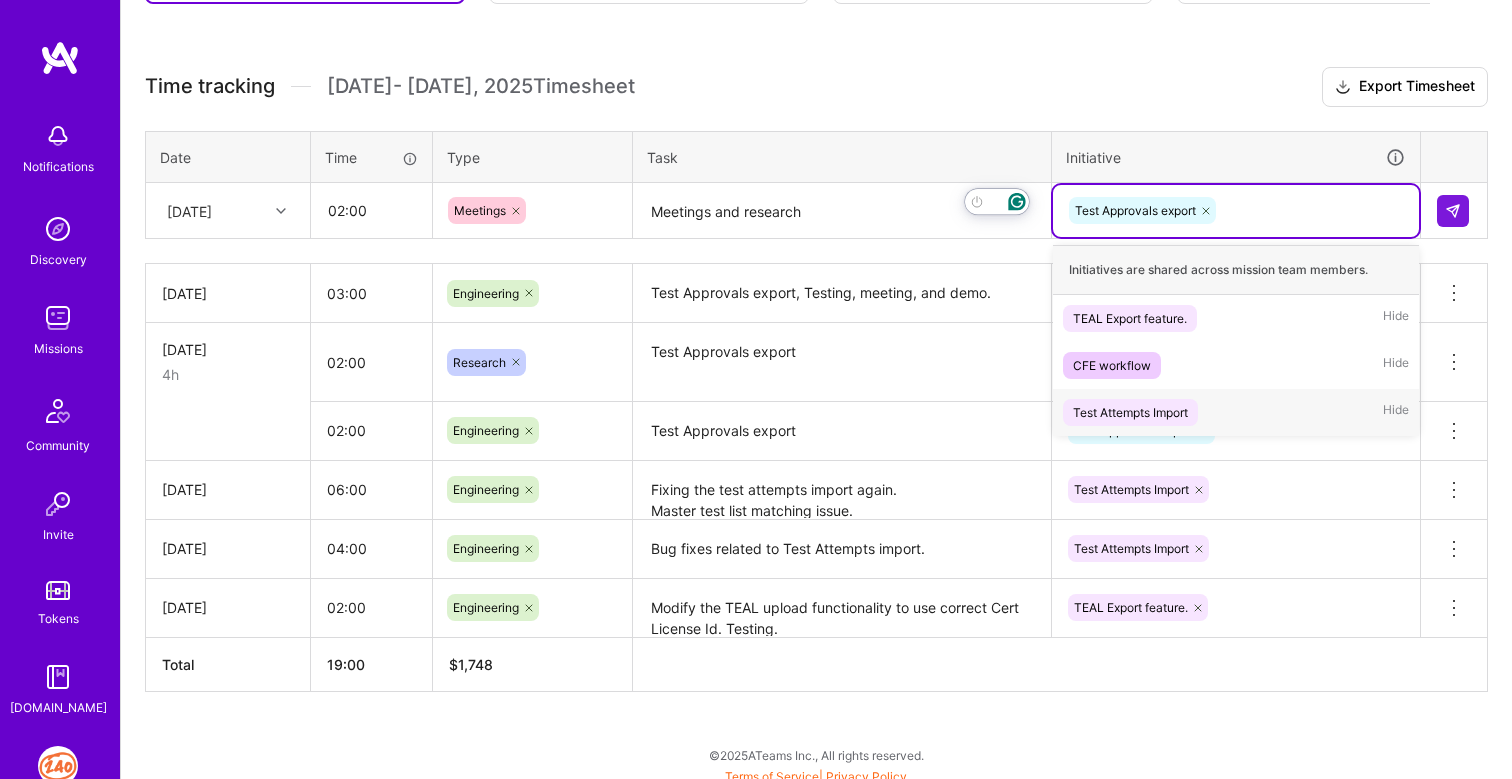 click on "Test Attempts Import" at bounding box center [1130, 412] 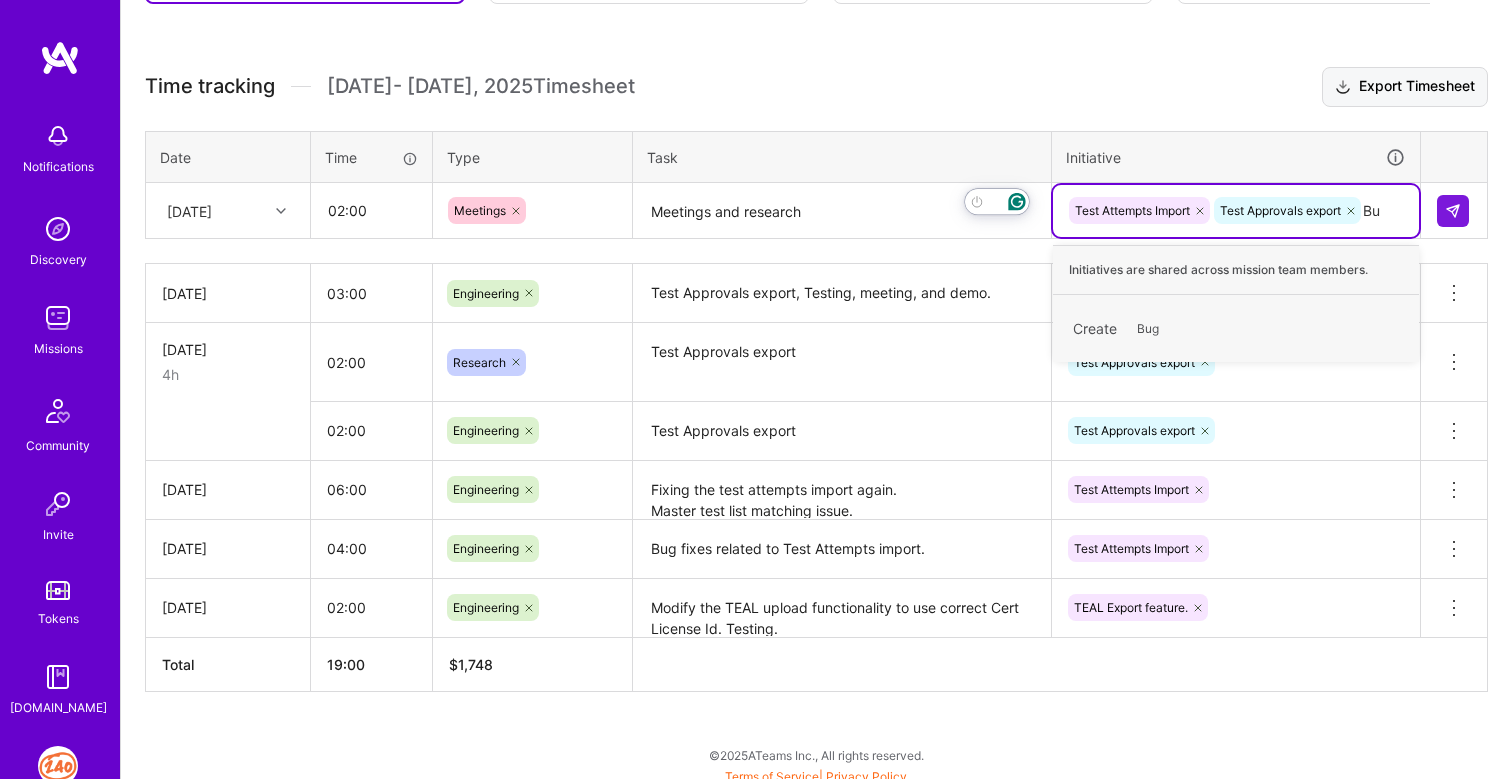 type on "B" 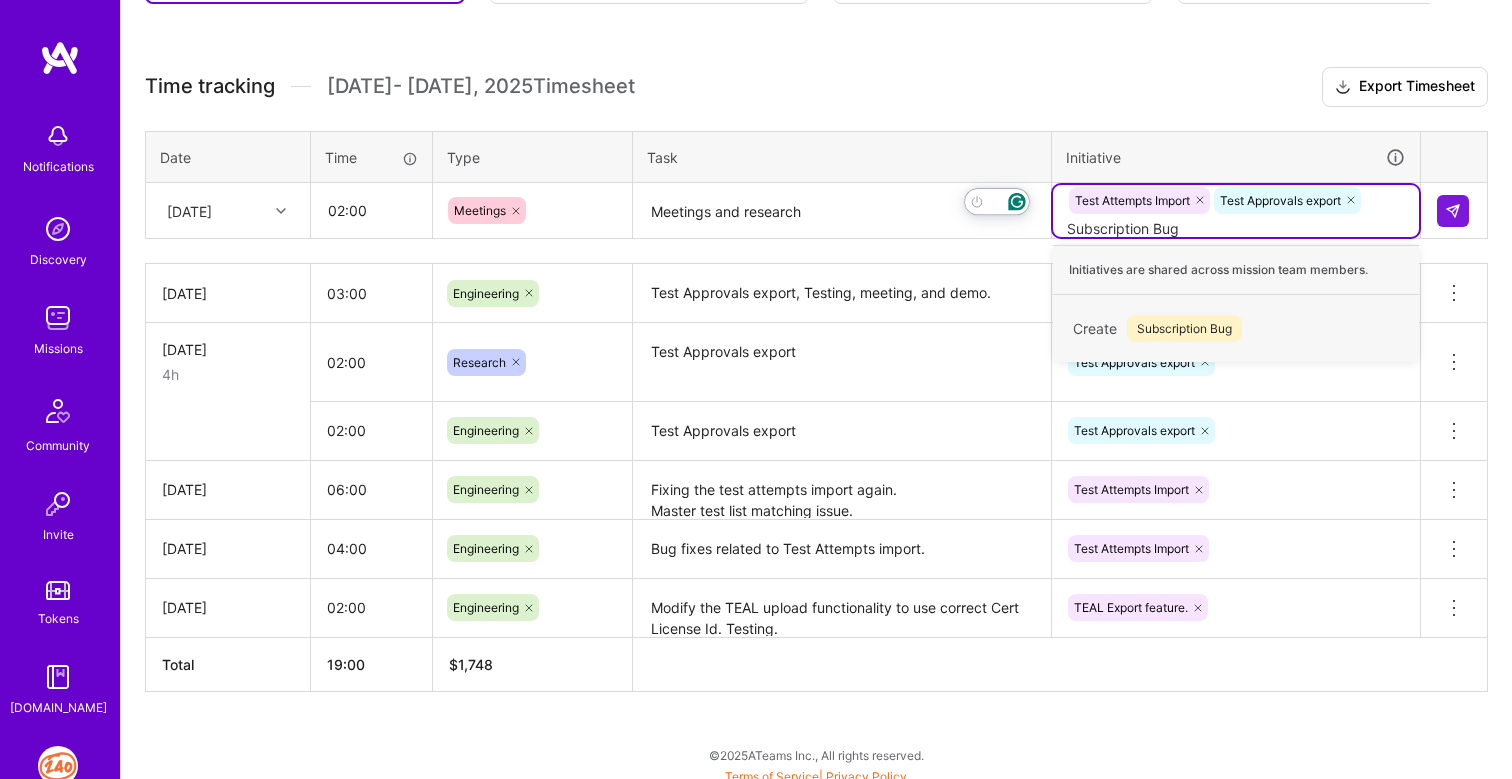 type on "Subscription Bug" 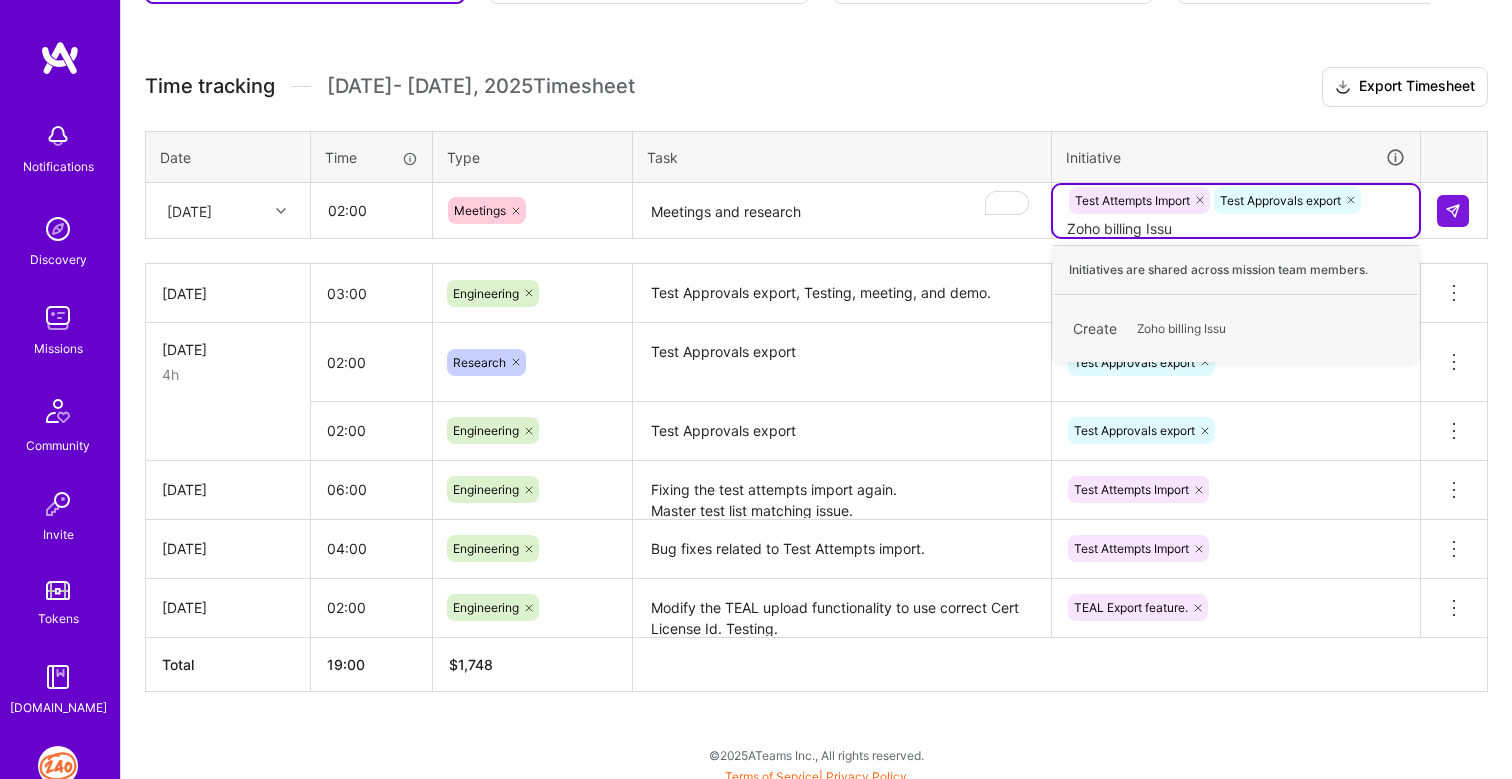 type on "Zoho billing Issue" 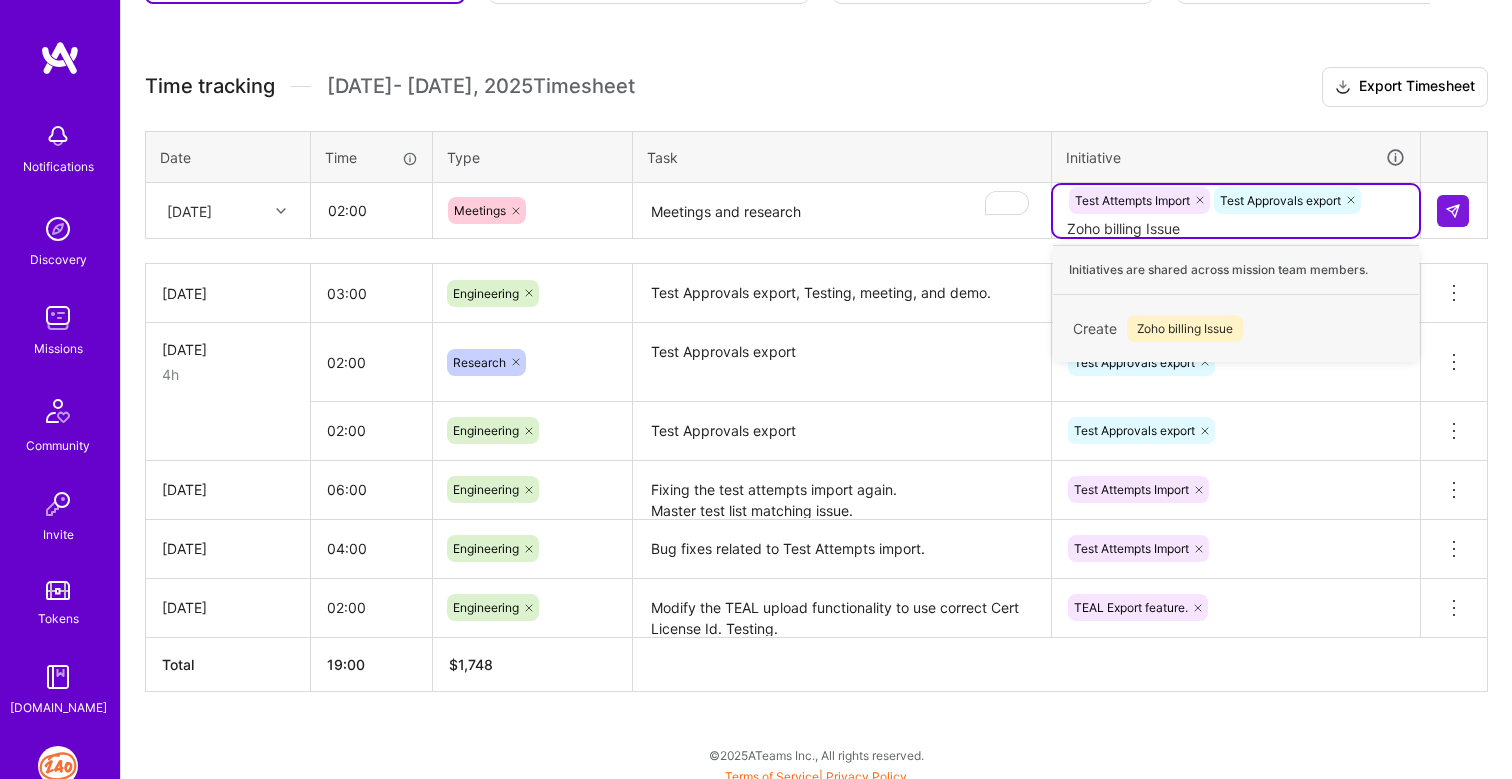 type 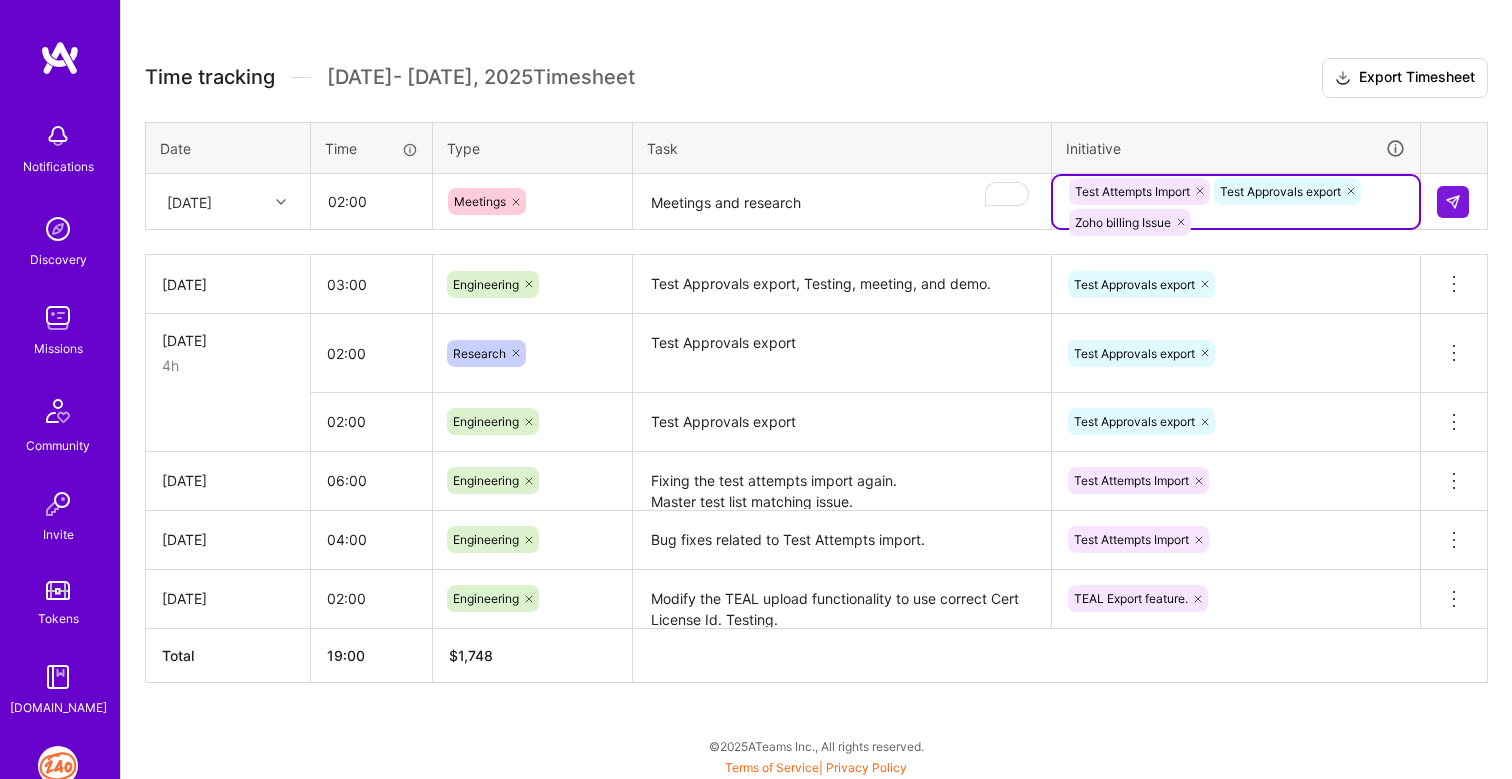 scroll, scrollTop: 521, scrollLeft: 0, axis: vertical 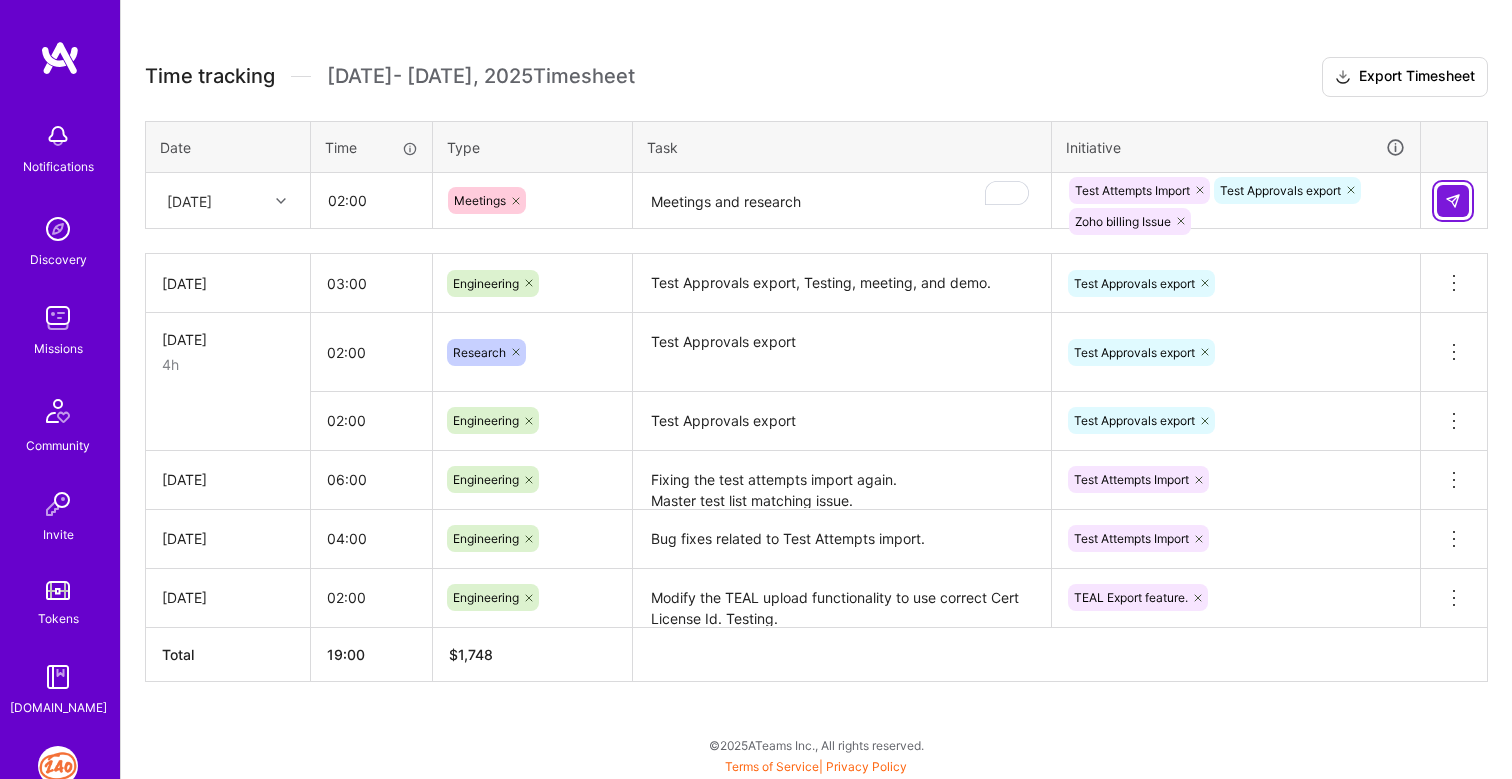 click at bounding box center (1453, 201) 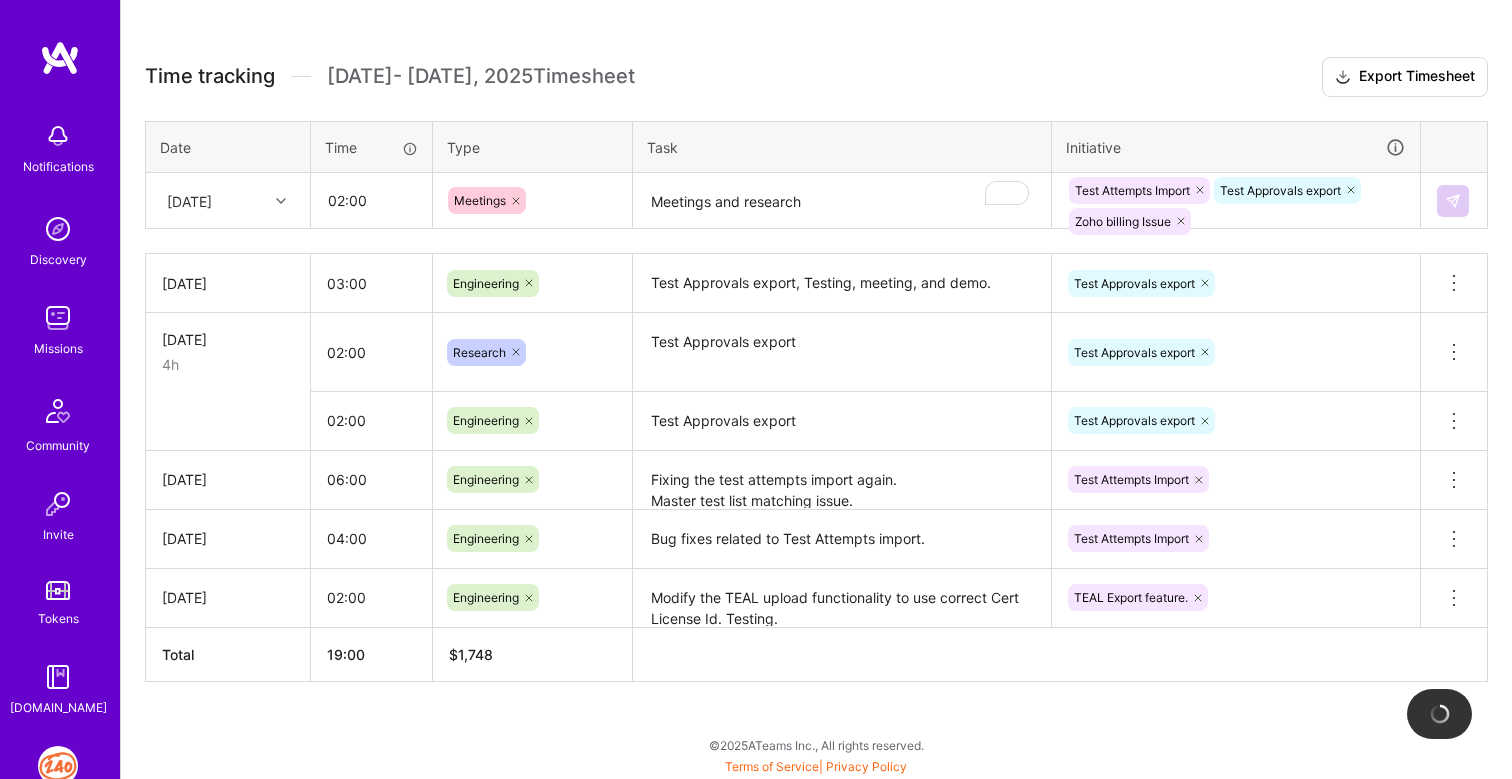 type 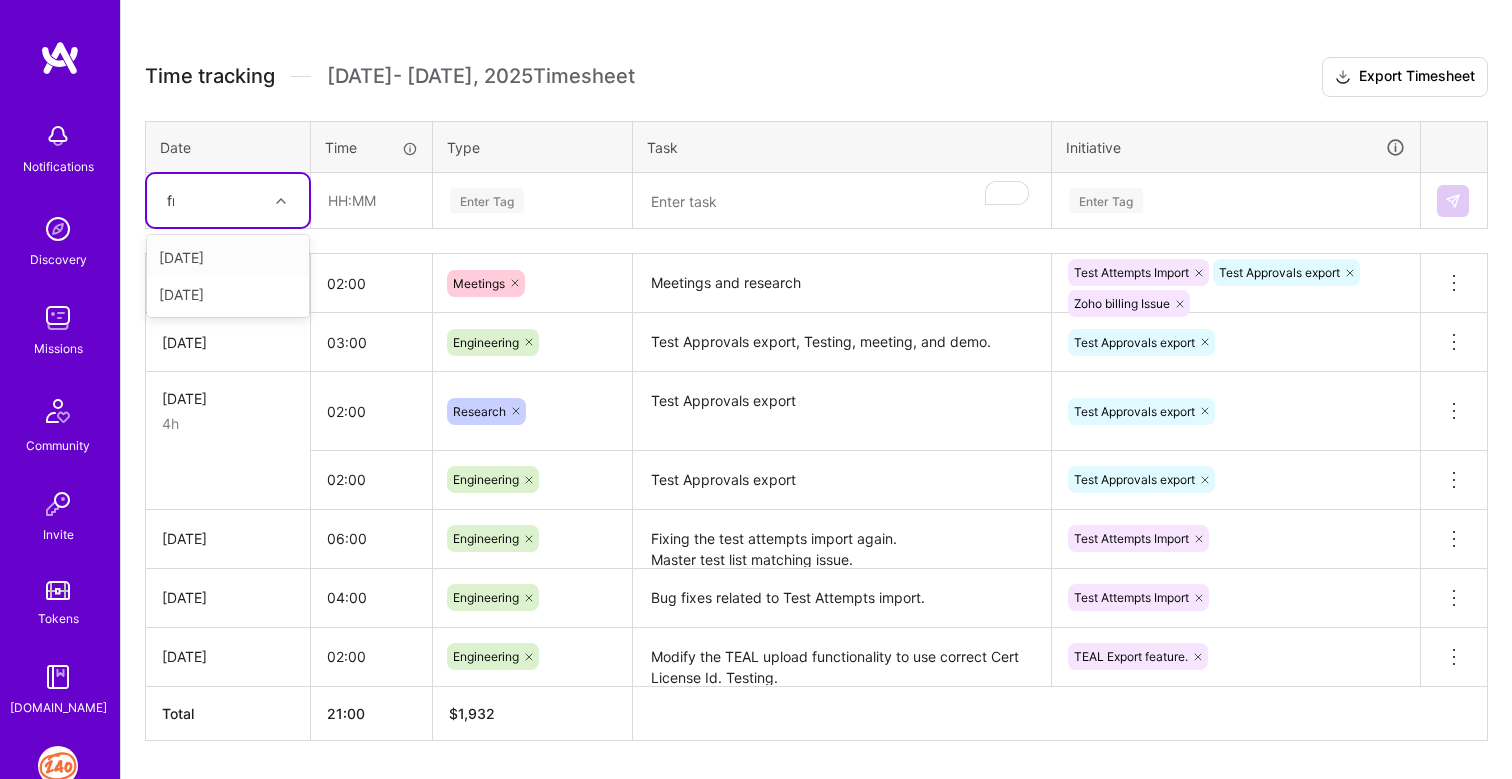 type on "fri" 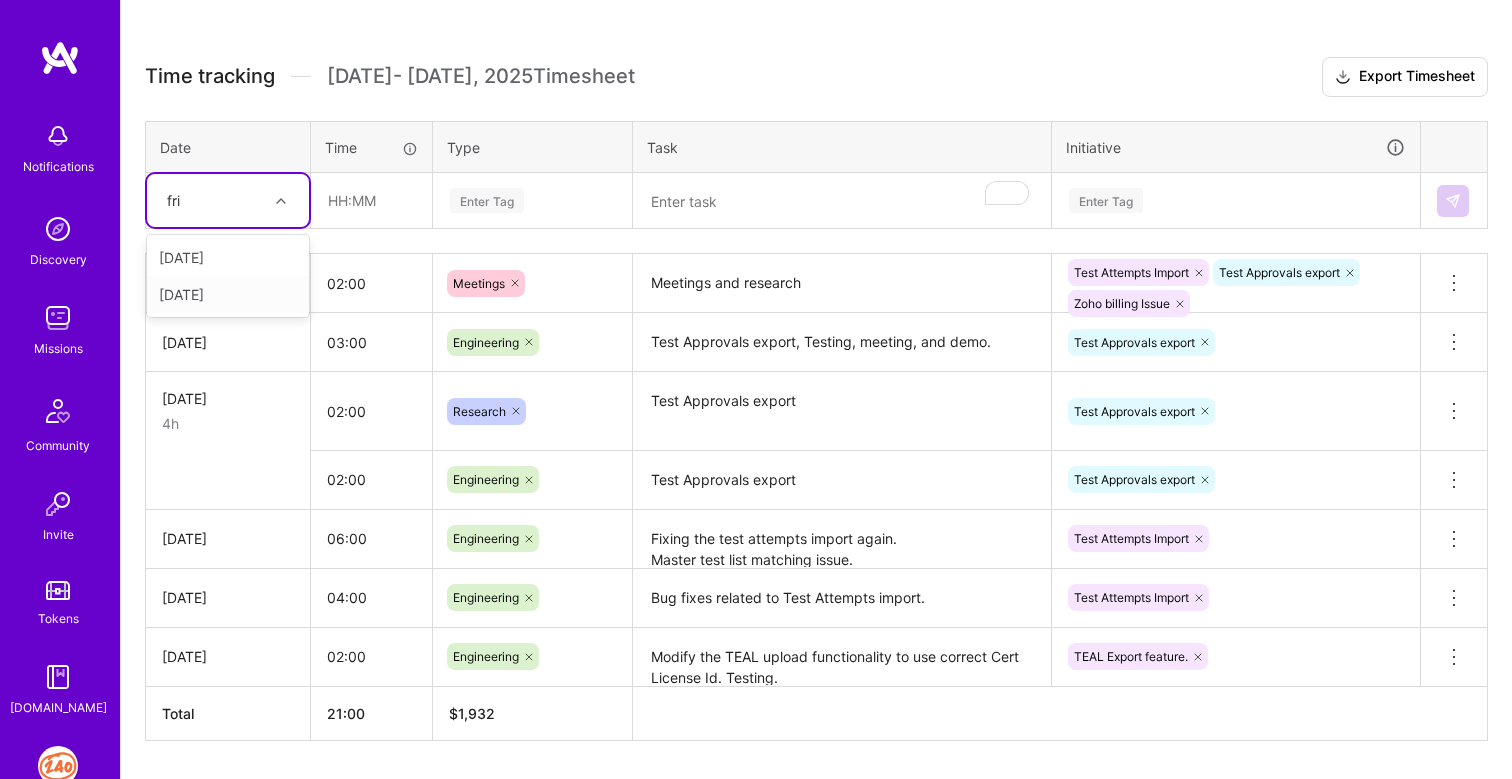click on "[DATE]" at bounding box center [228, 294] 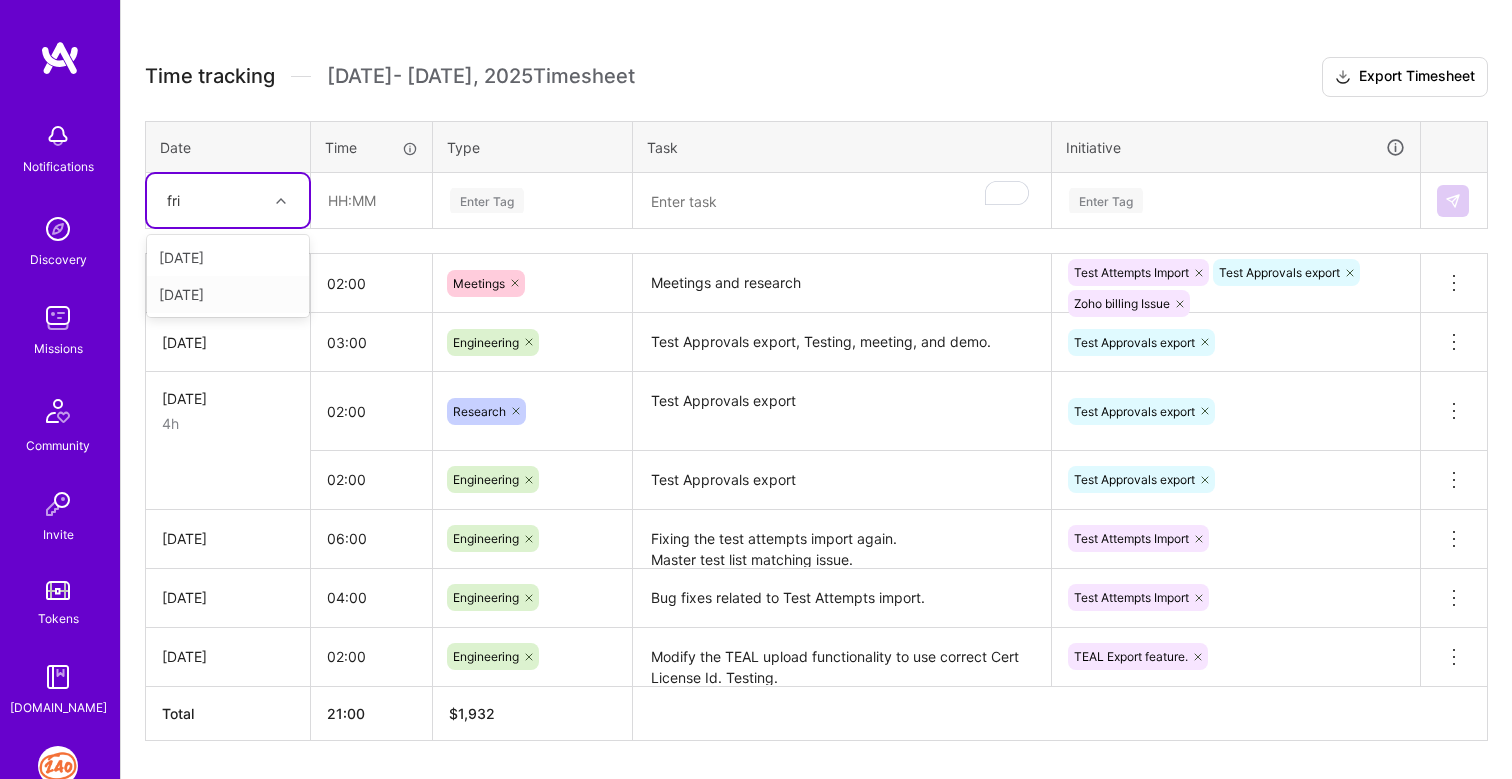 type 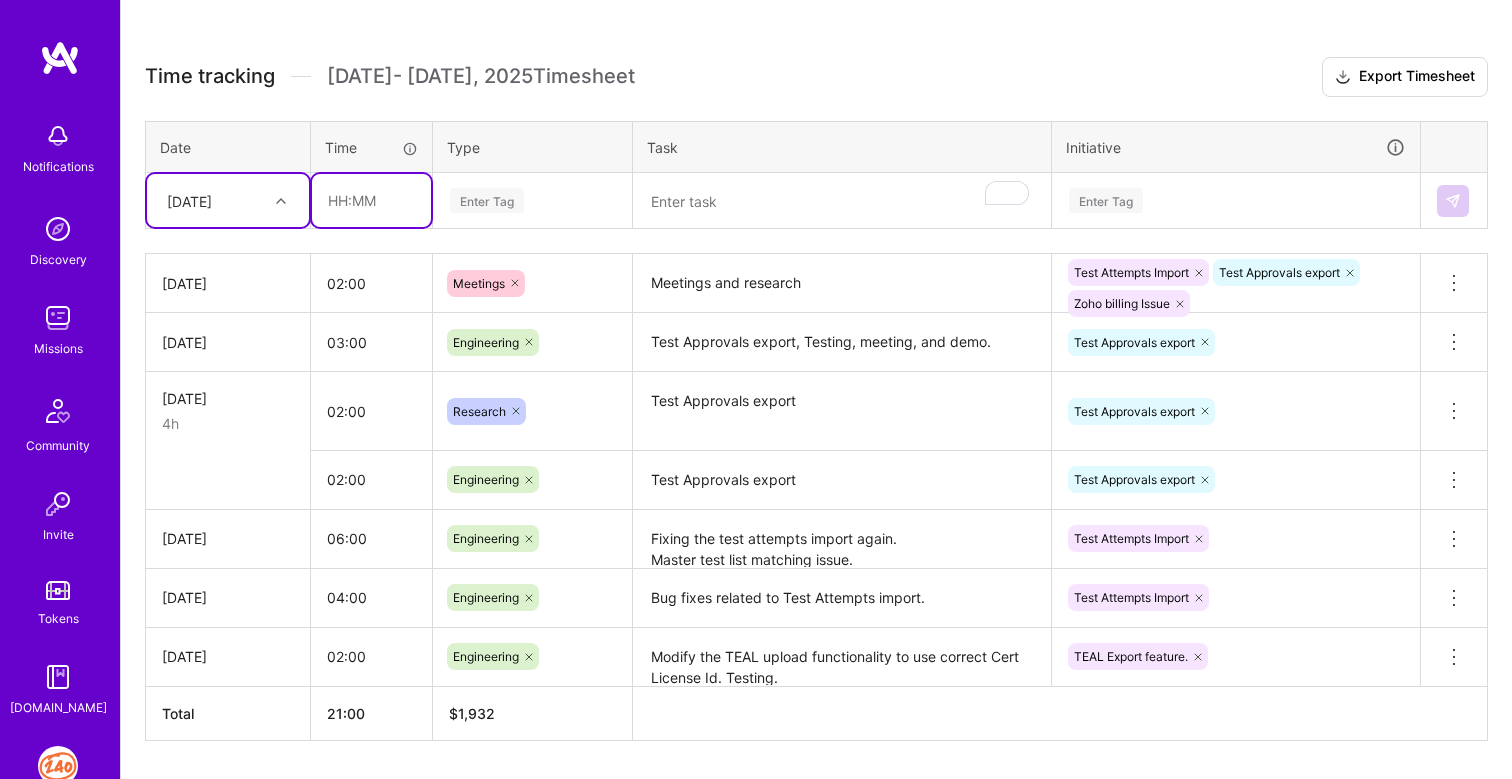 click at bounding box center [371, 200] 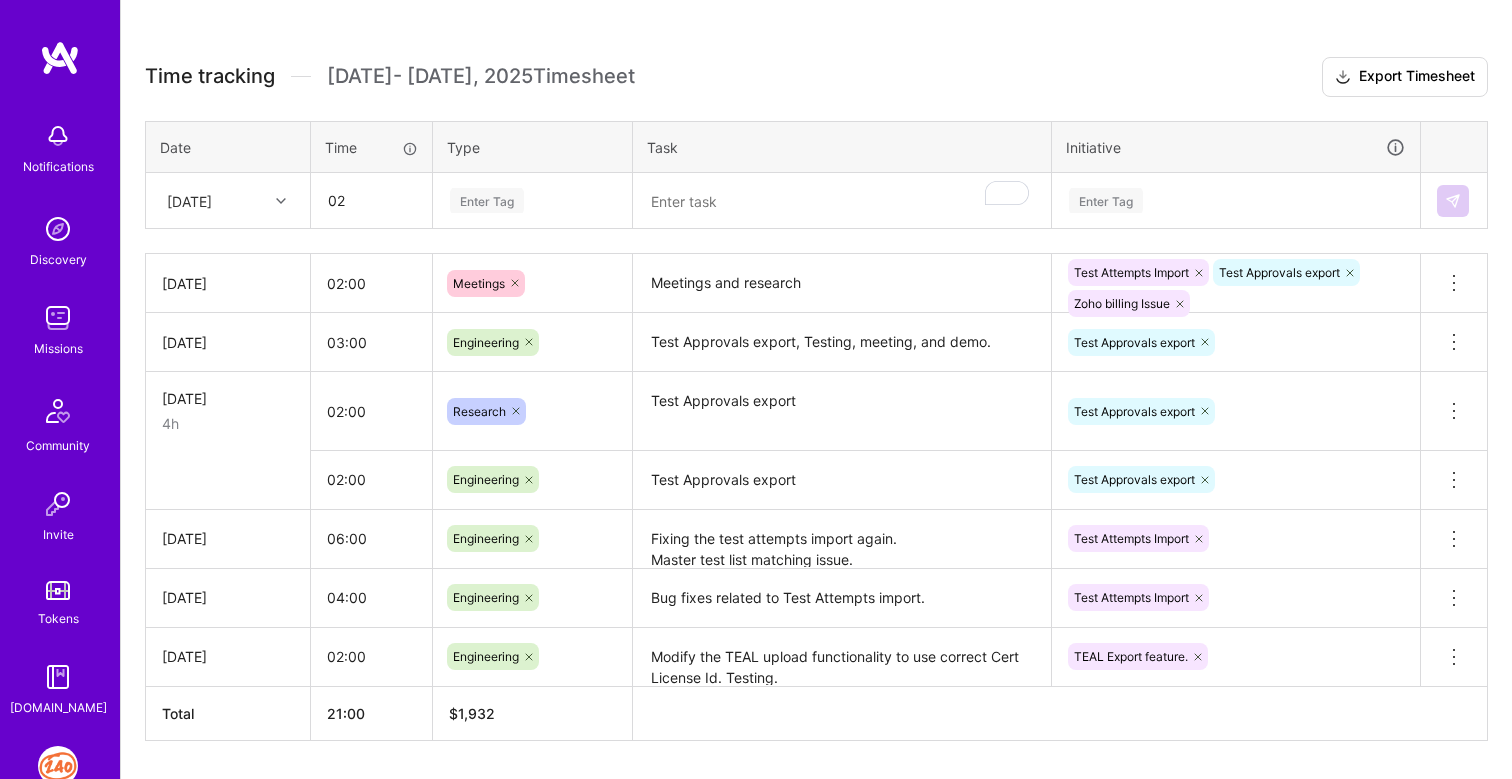 type on "02:00" 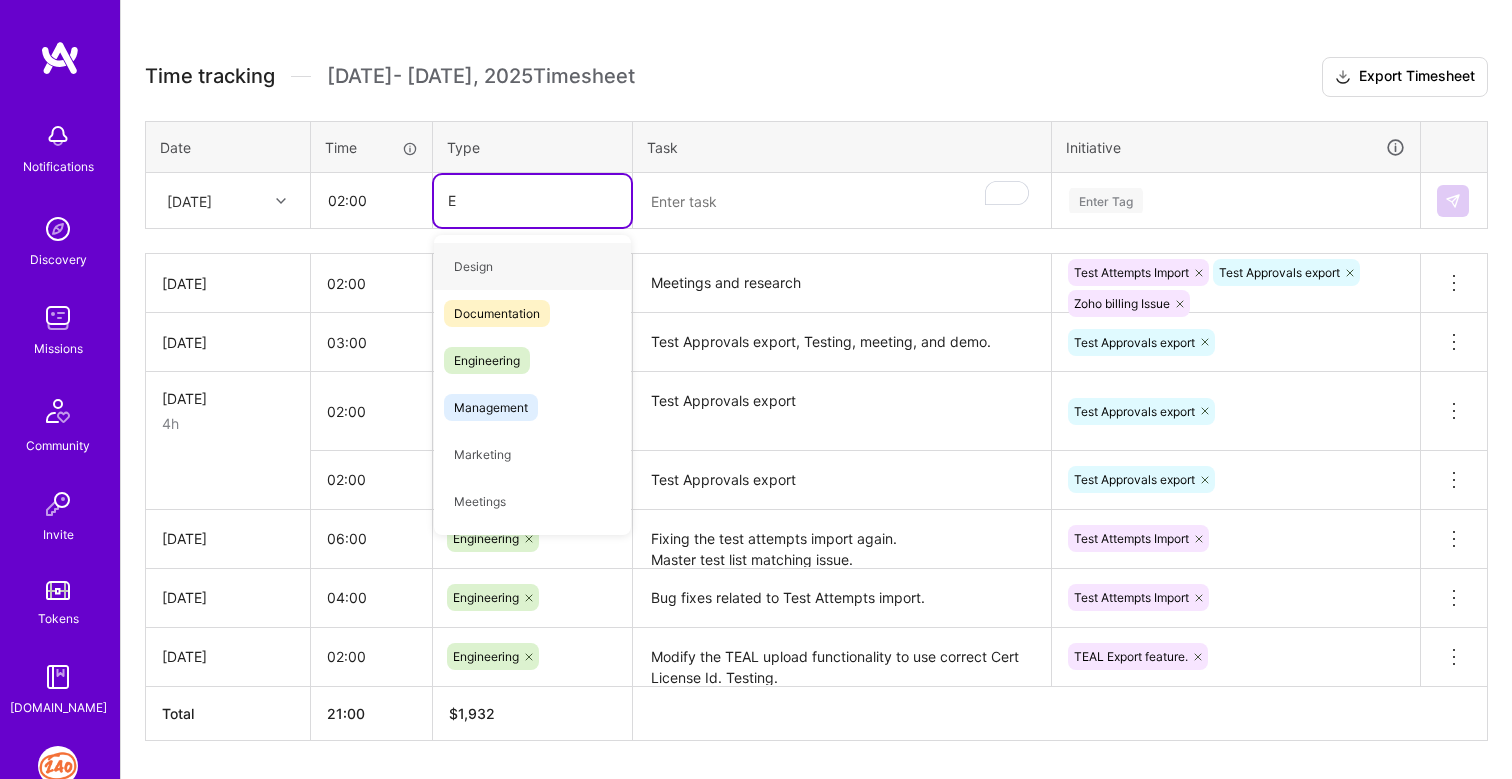 type on "En" 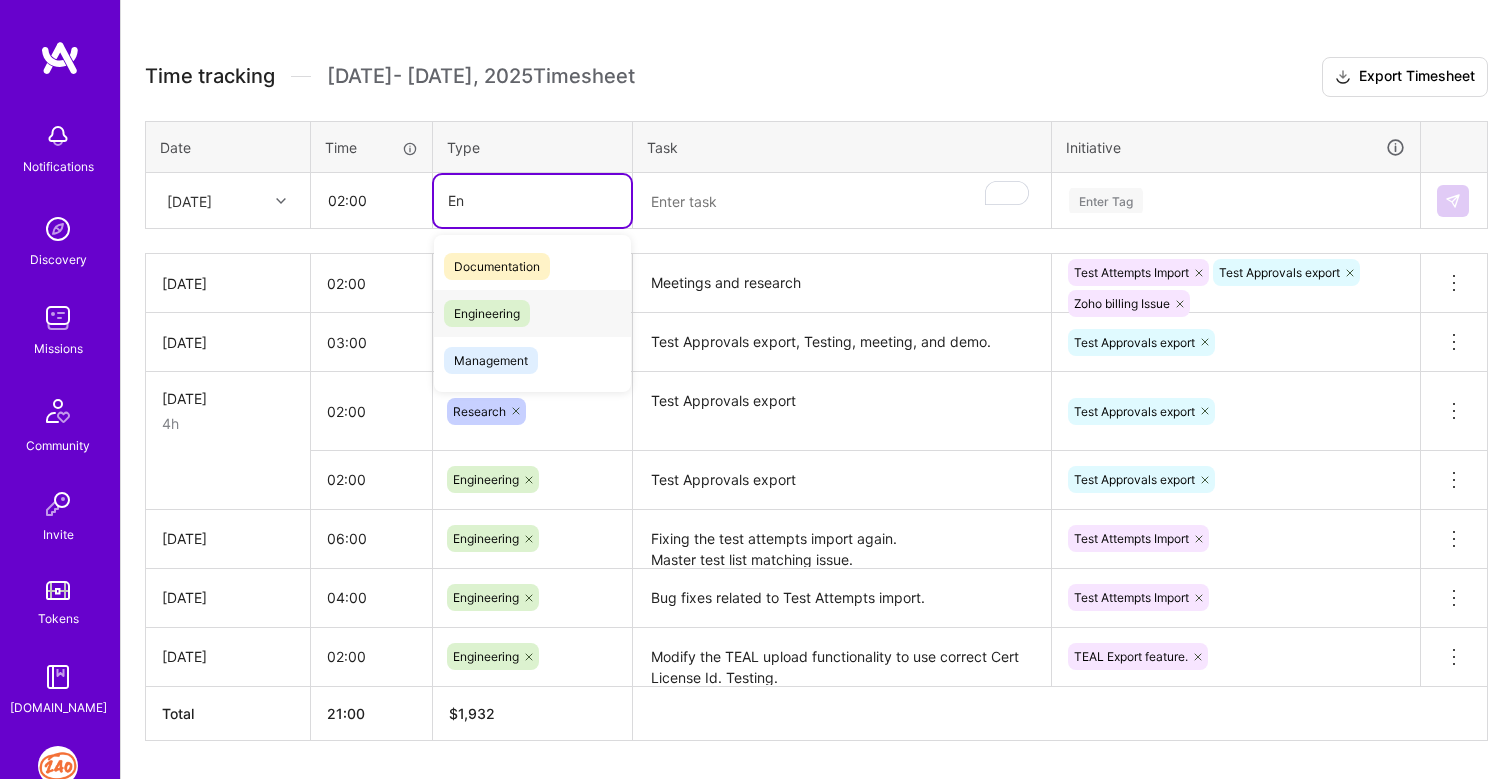 click on "Engineering" at bounding box center (487, 313) 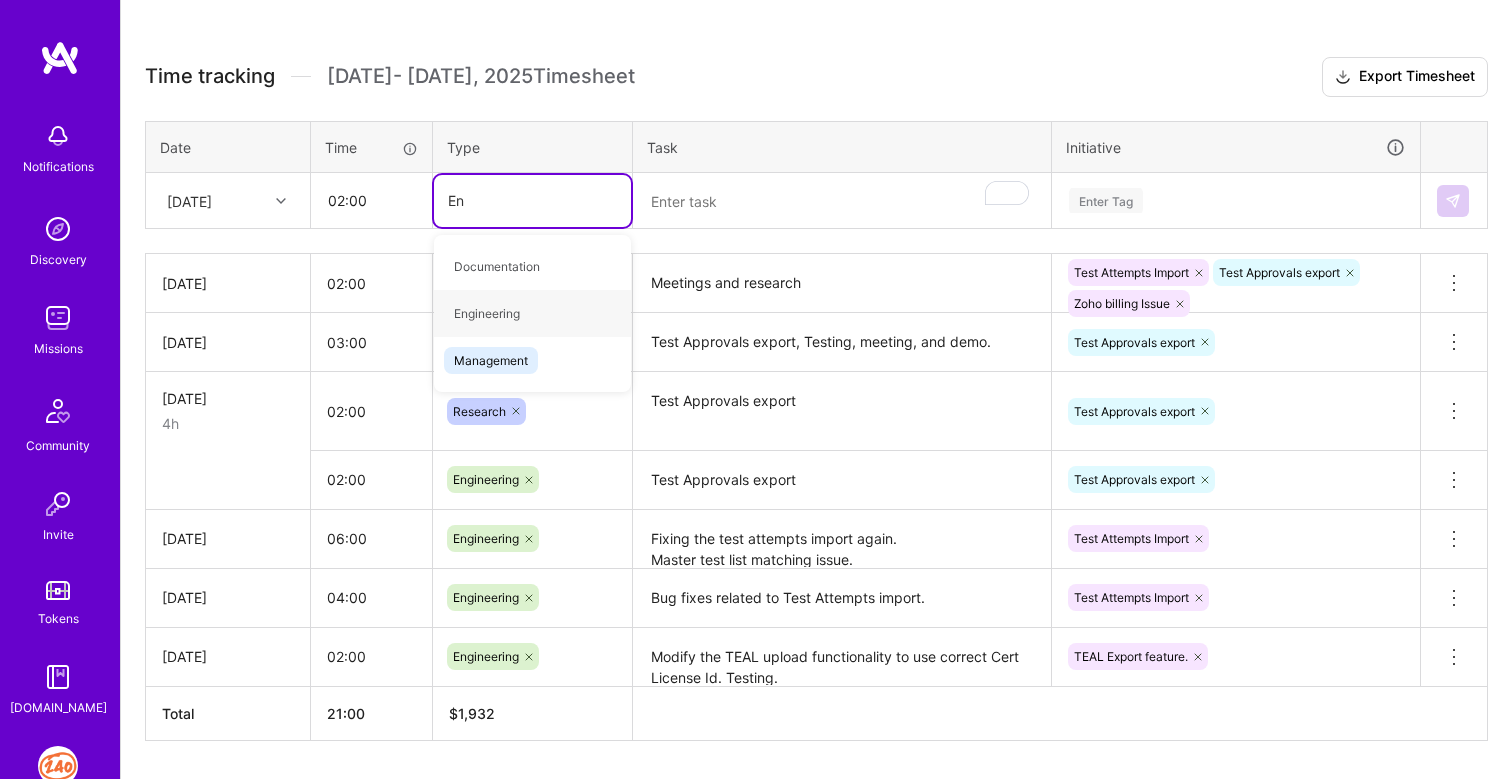 type 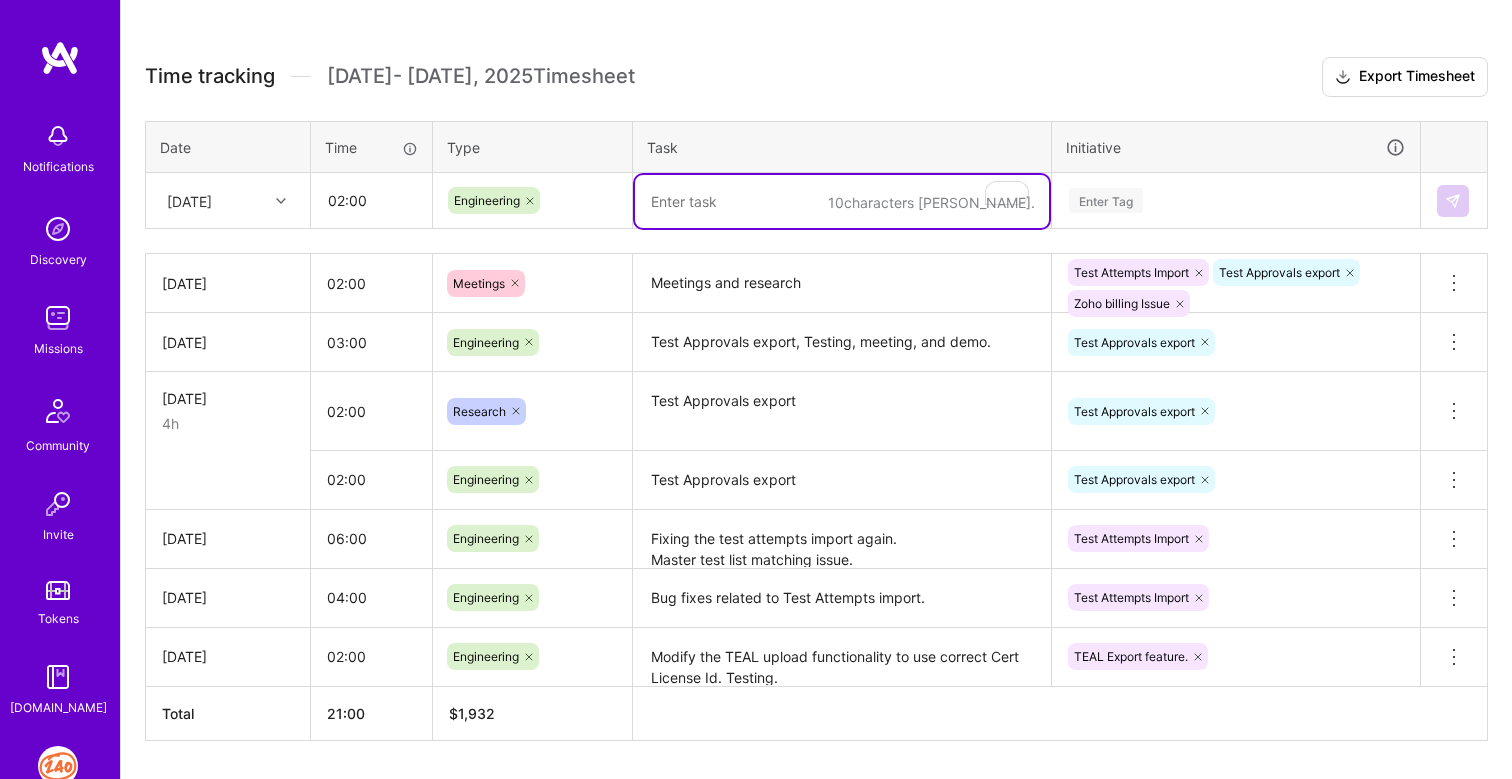 click at bounding box center (842, 201) 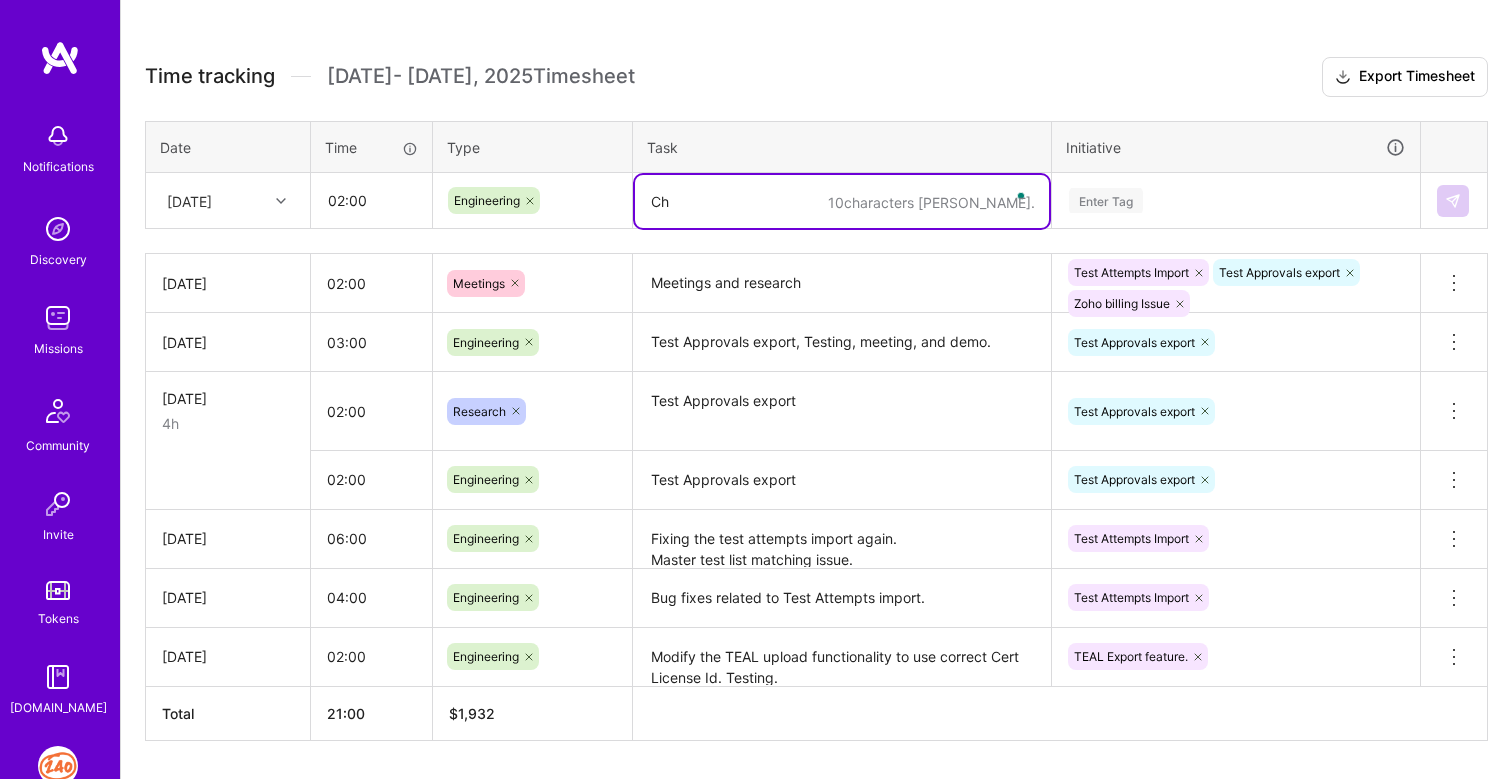 type on "C" 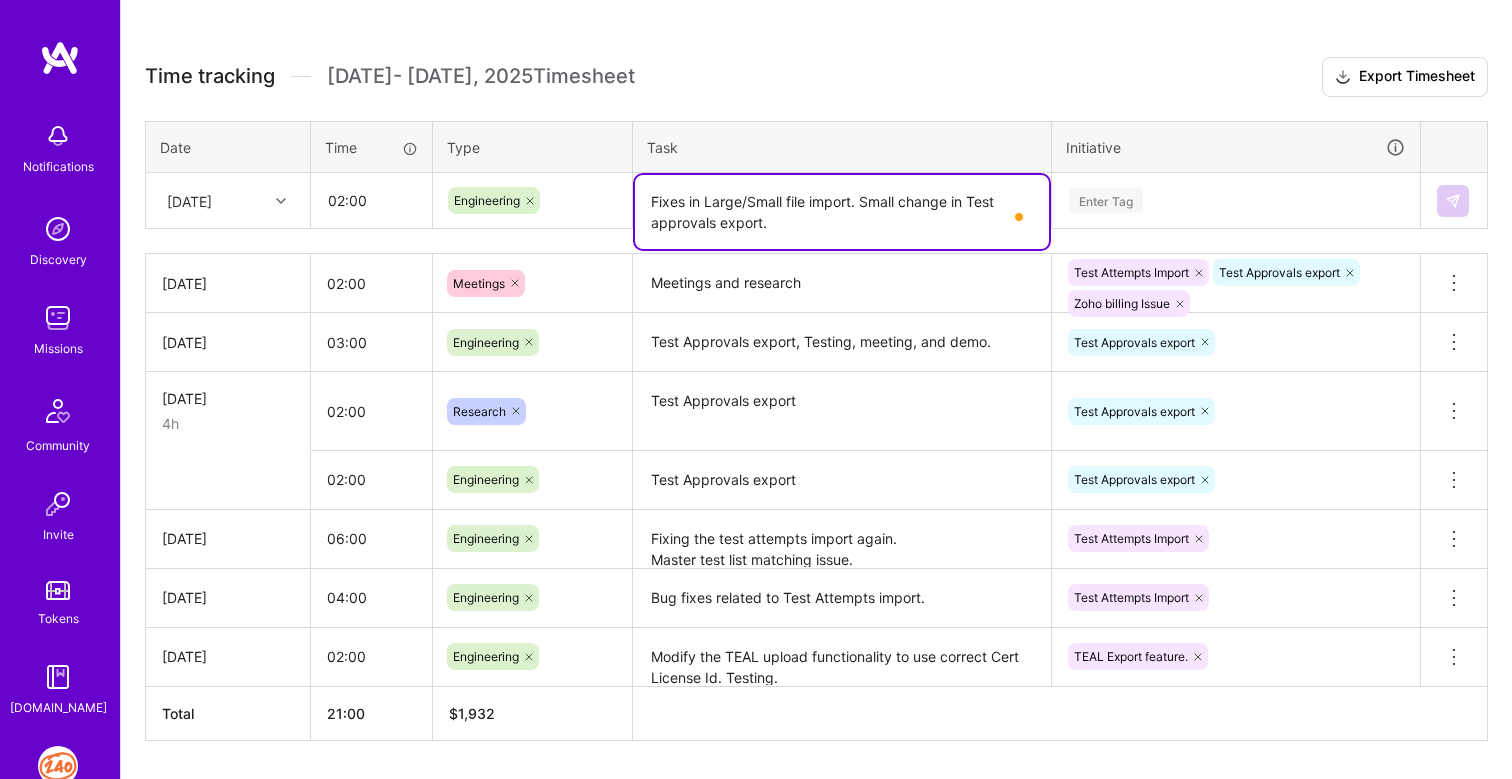 type on "Fixes in Large/Small file import. Small change in Test approvals export." 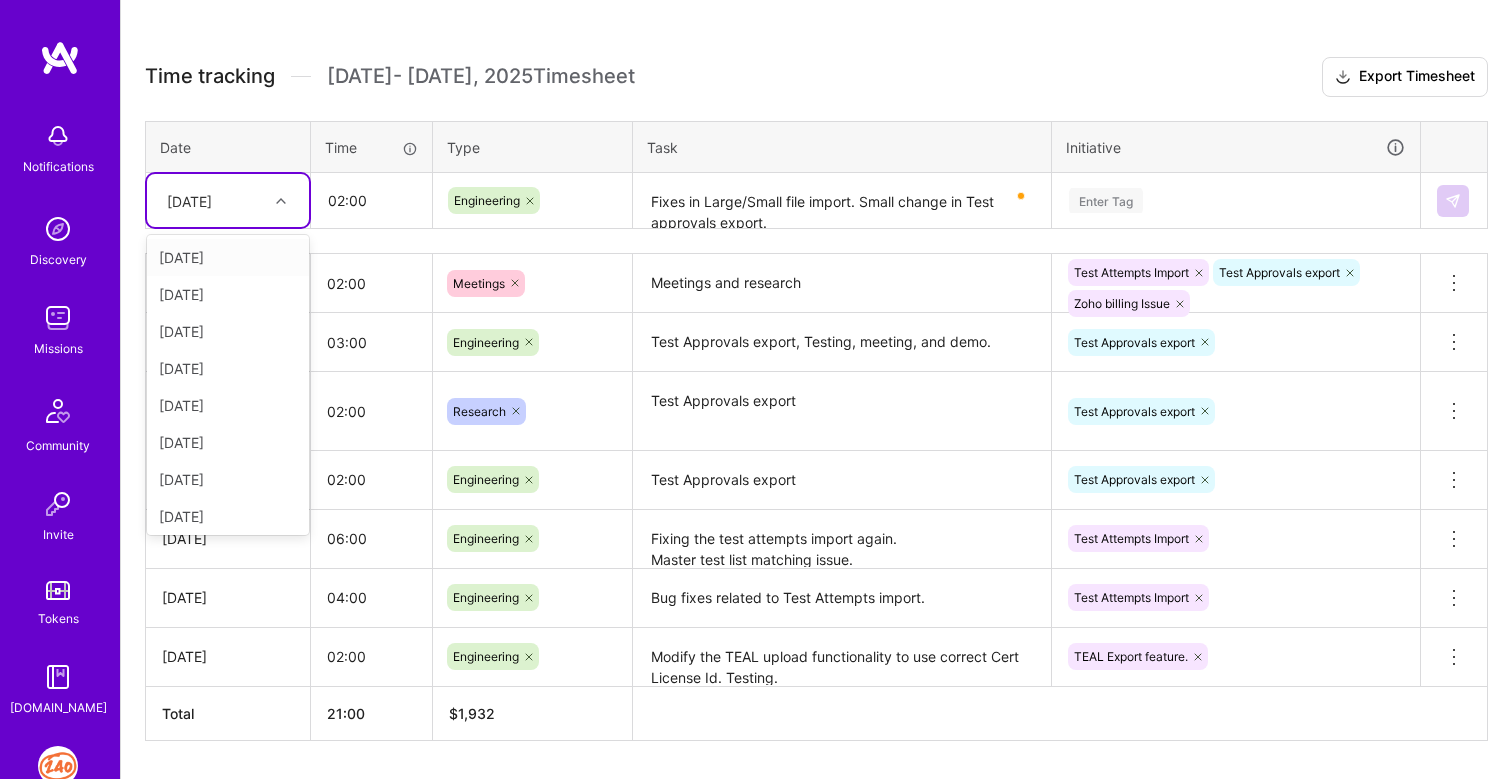 click on "[DATE]" at bounding box center (189, 200) 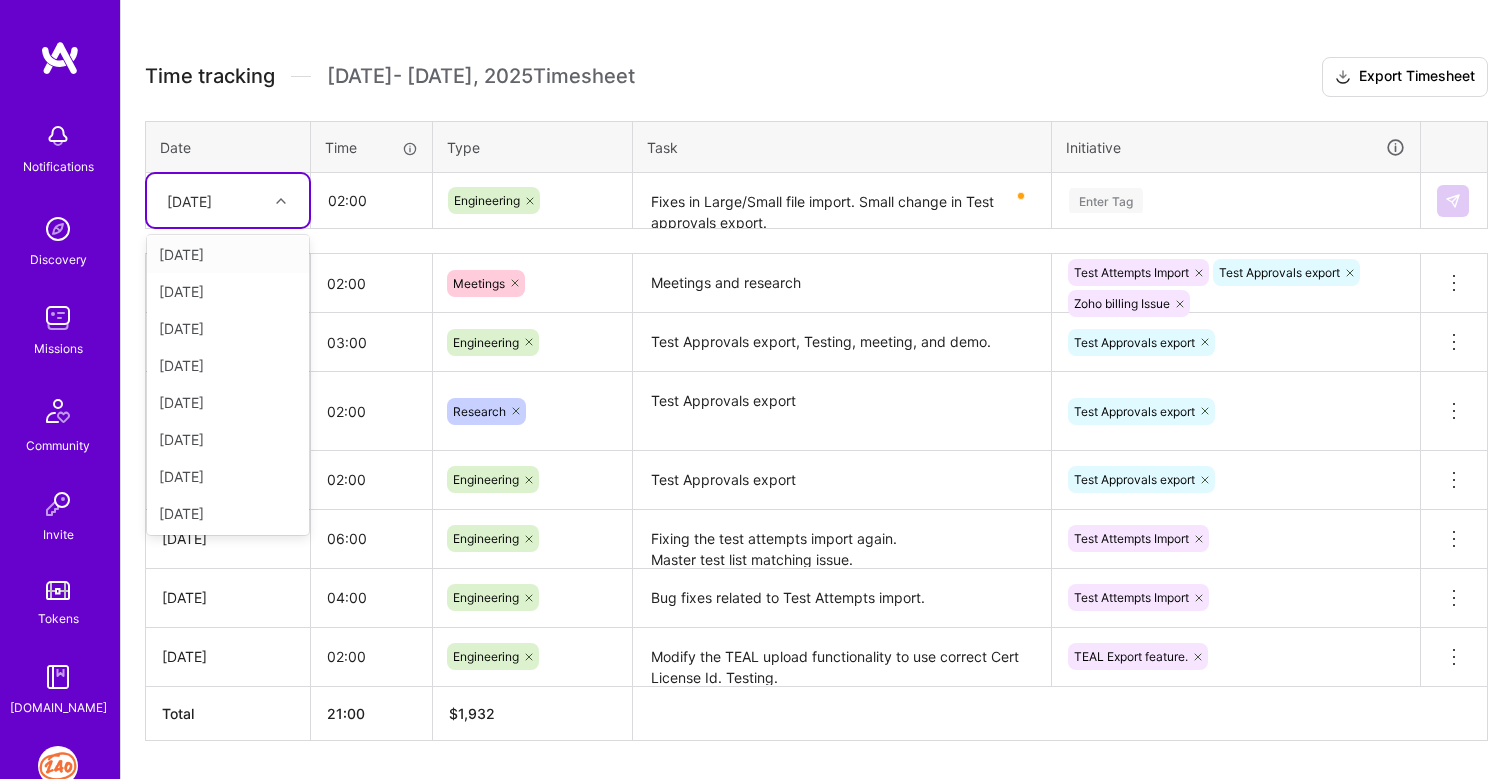 scroll, scrollTop: 116, scrollLeft: 0, axis: vertical 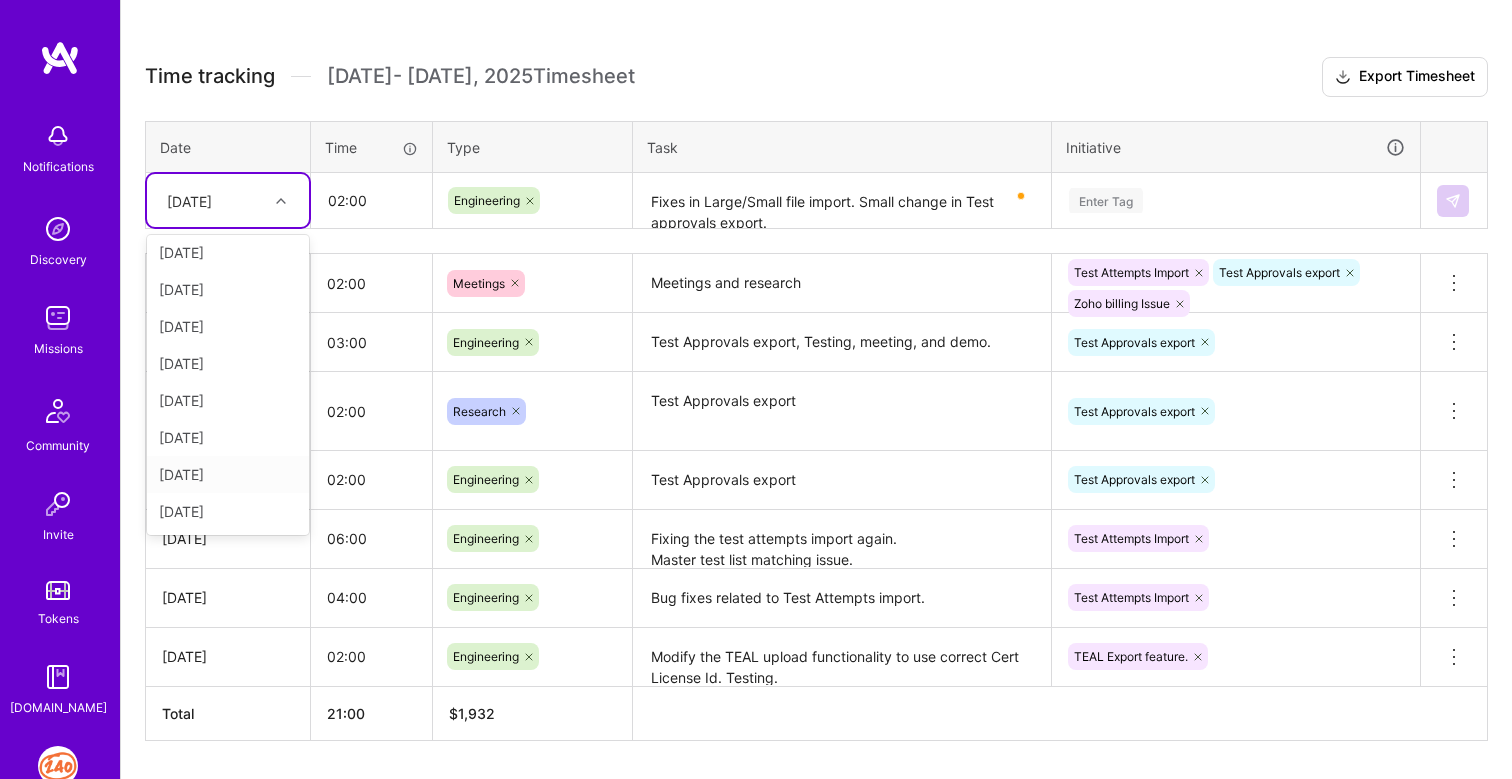 click on "[DATE]" at bounding box center [228, 474] 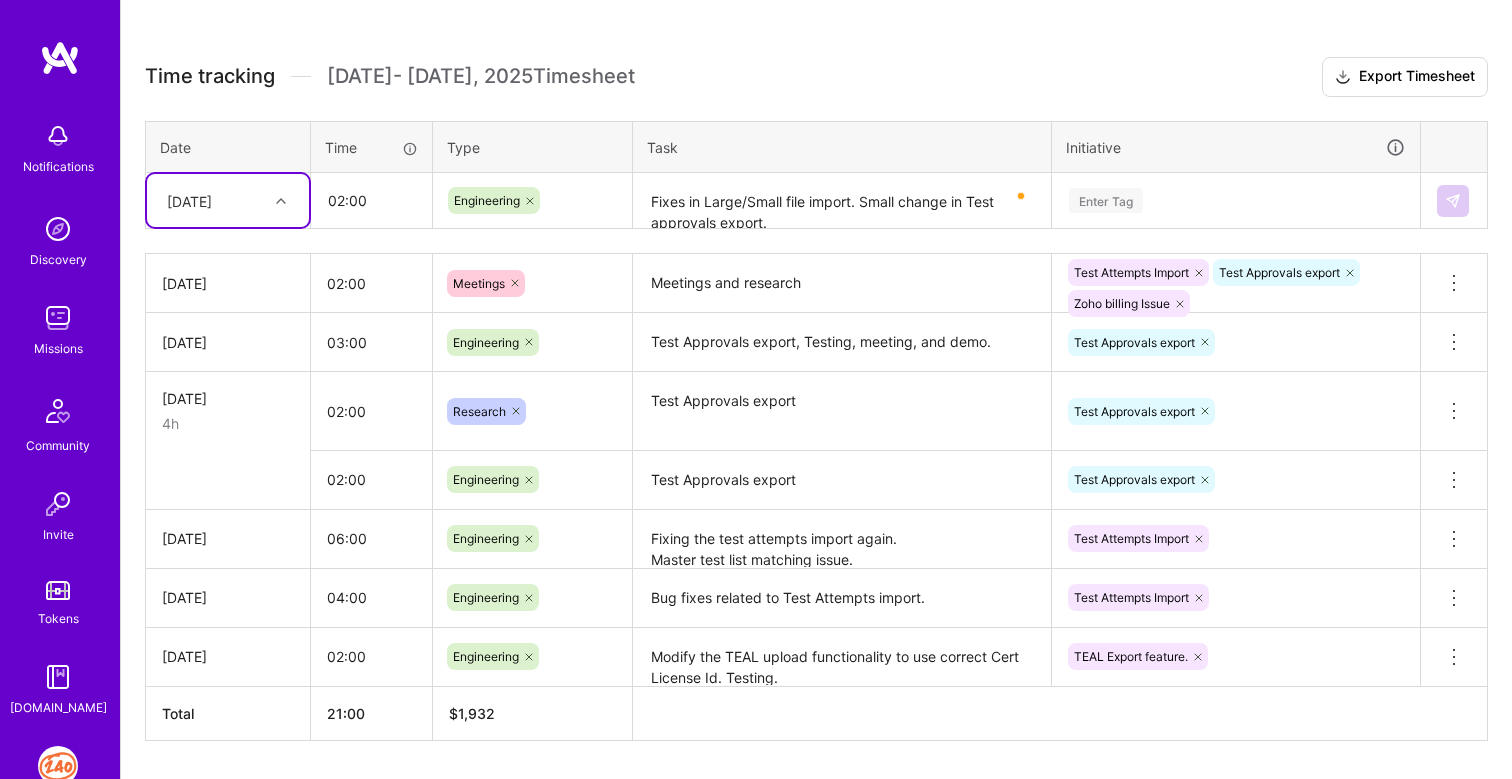 click on "Enter Tag" at bounding box center [1106, 200] 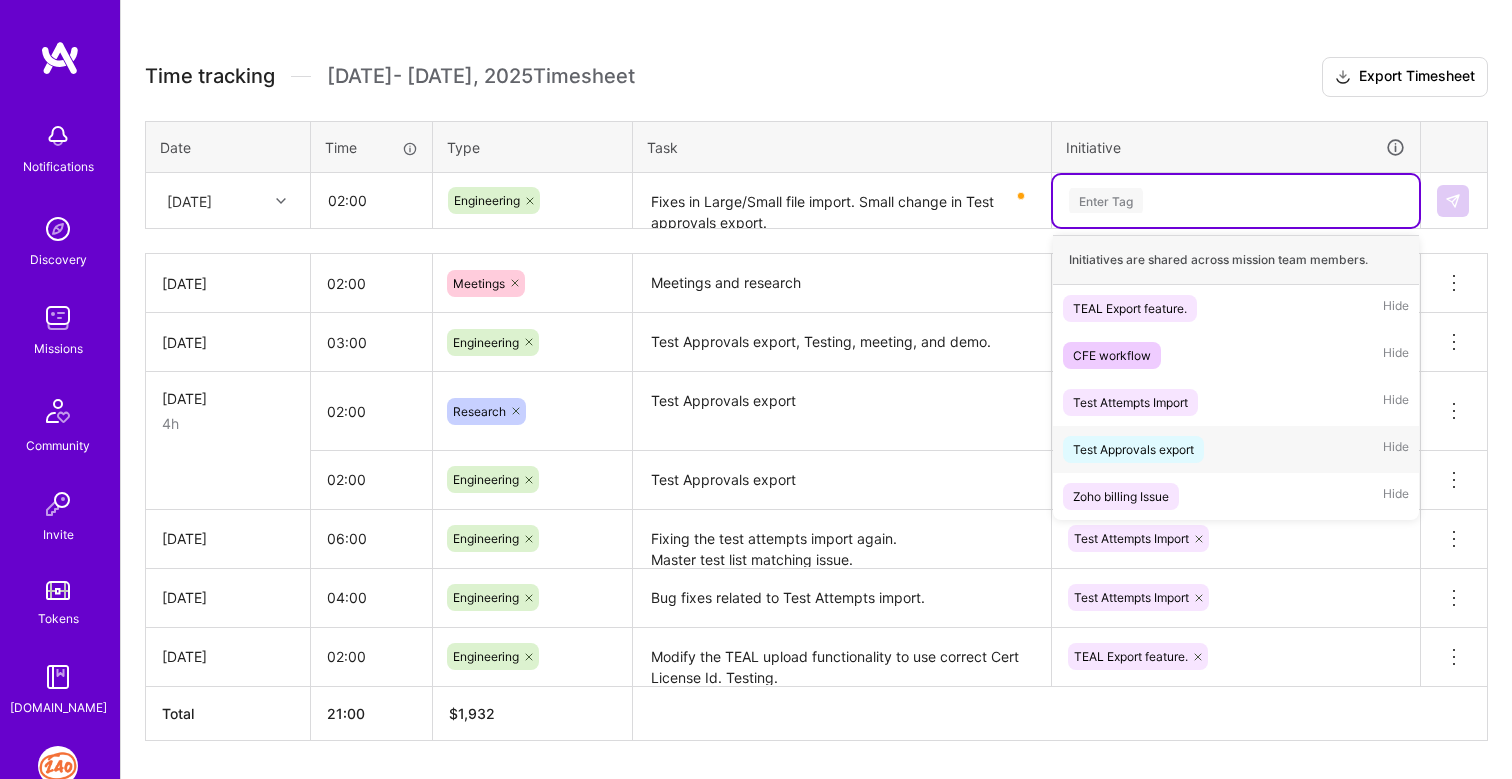 click on "Test Approvals export" at bounding box center (1133, 449) 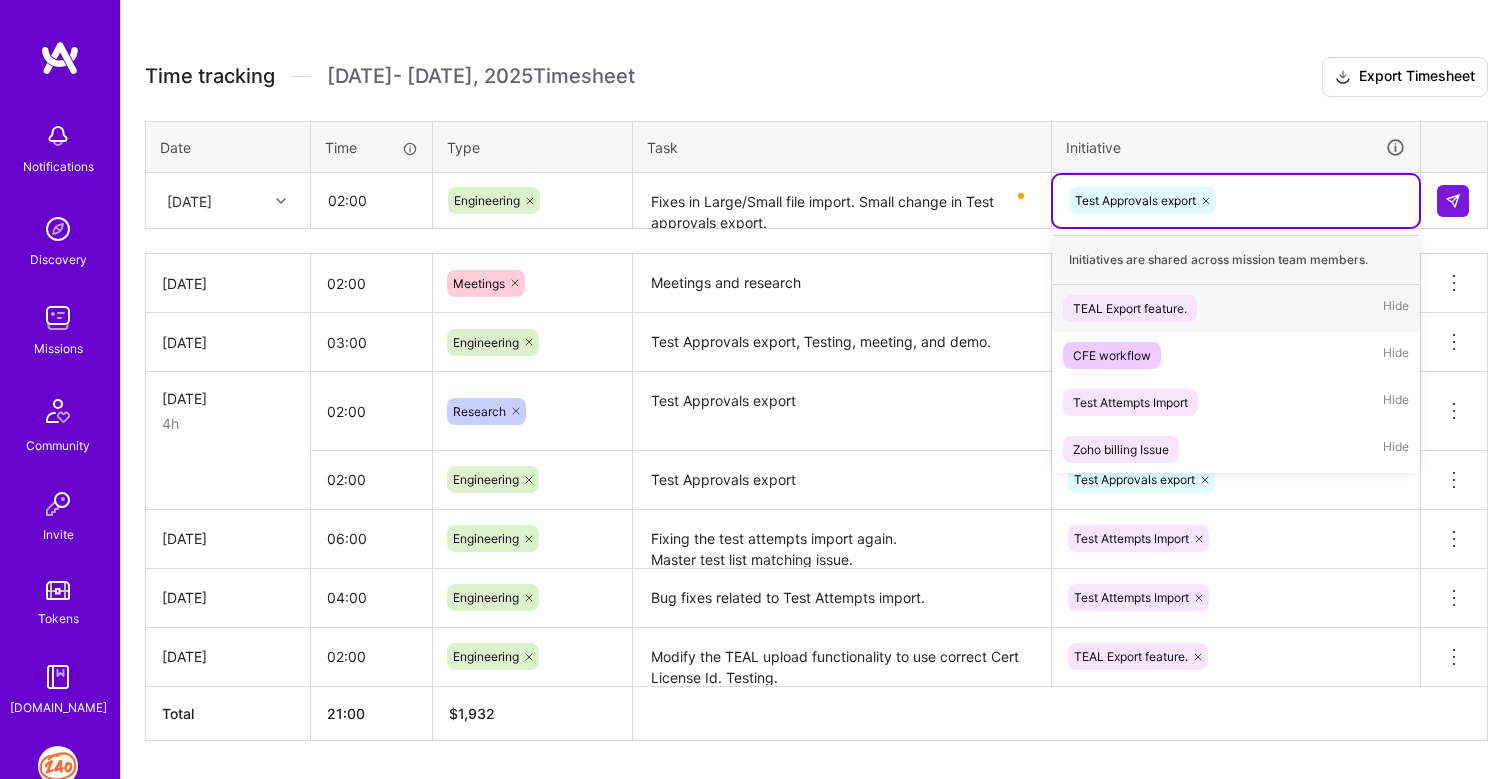 click on "Test Approvals export" at bounding box center [1236, 200] 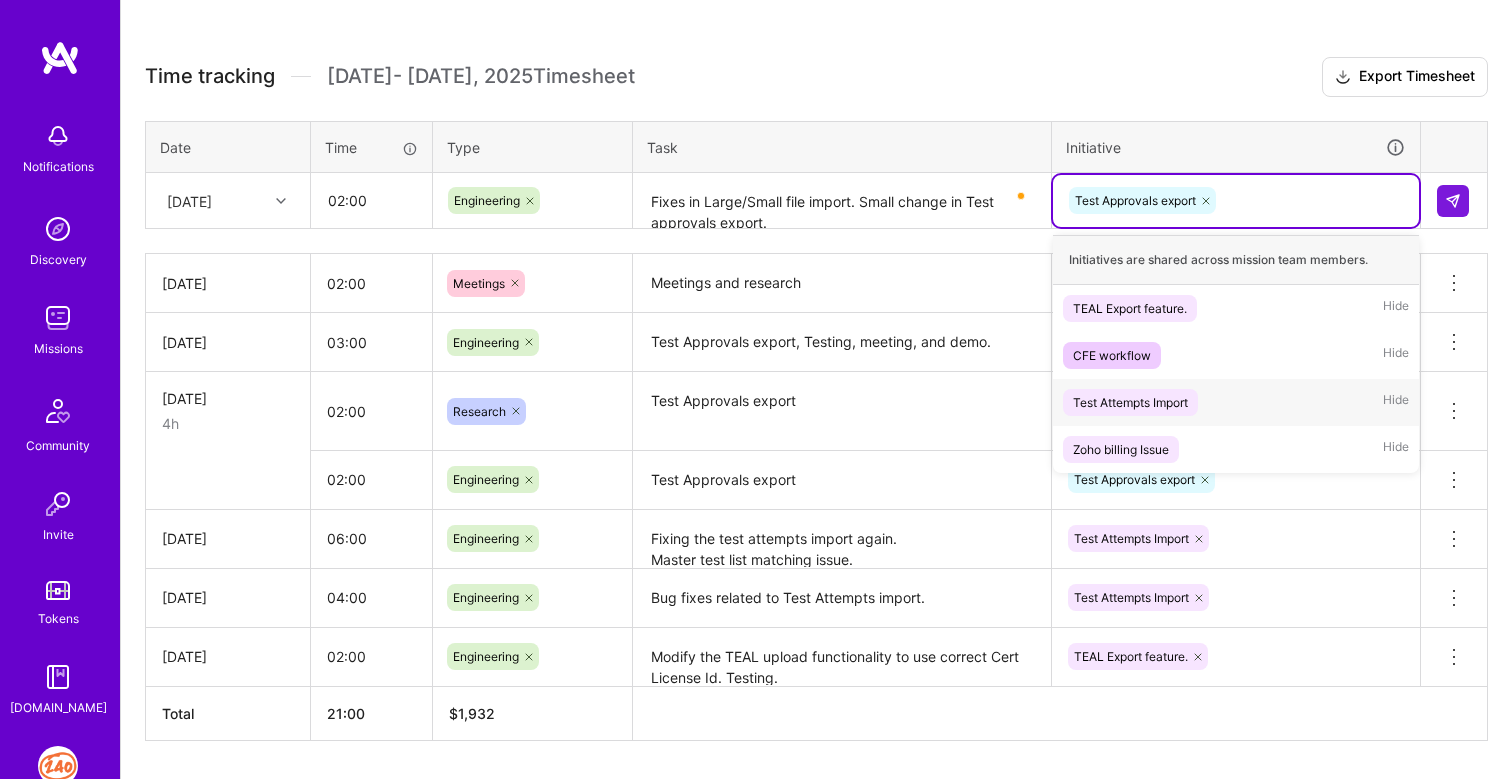 click on "Test Attempts Import" at bounding box center (1130, 402) 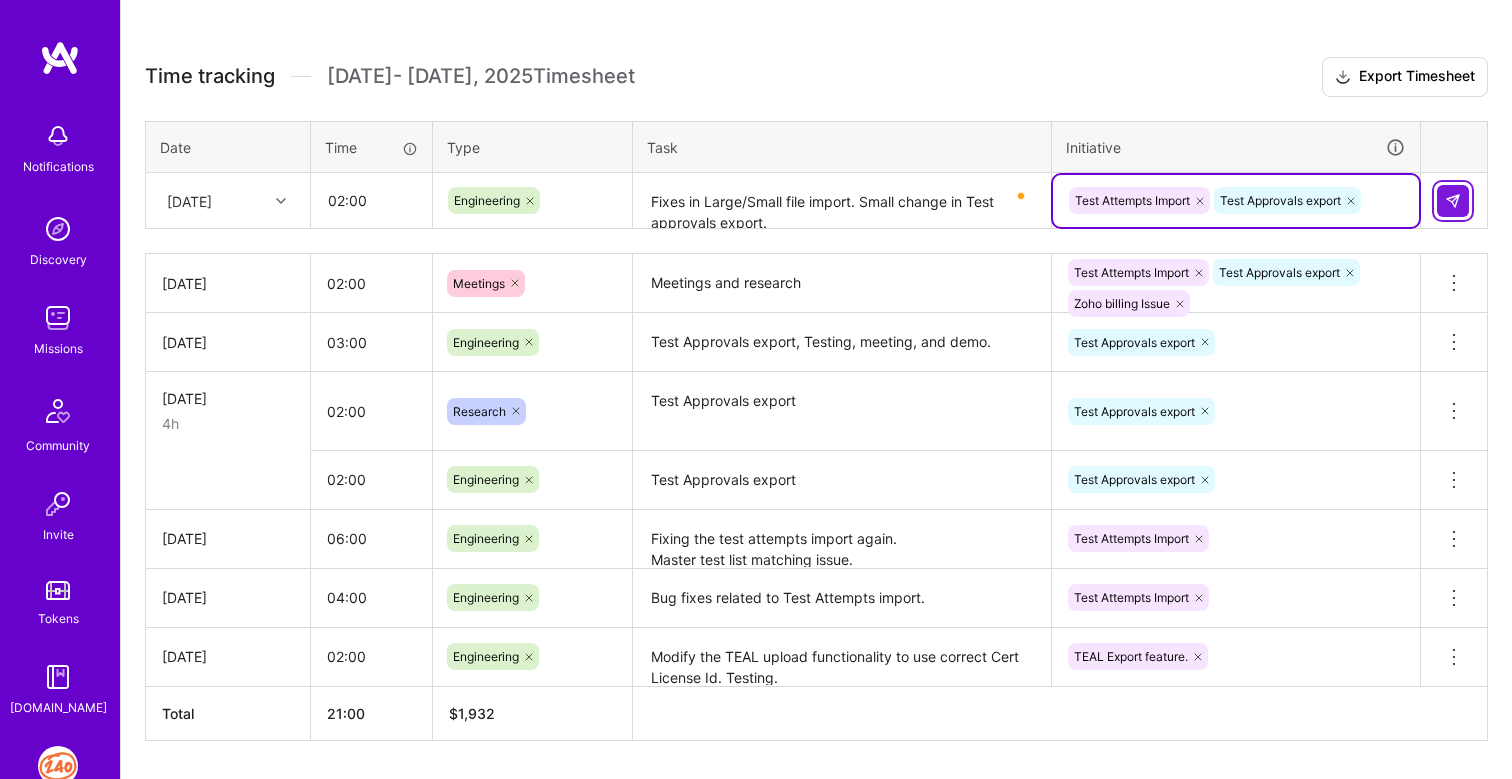 click at bounding box center (1453, 201) 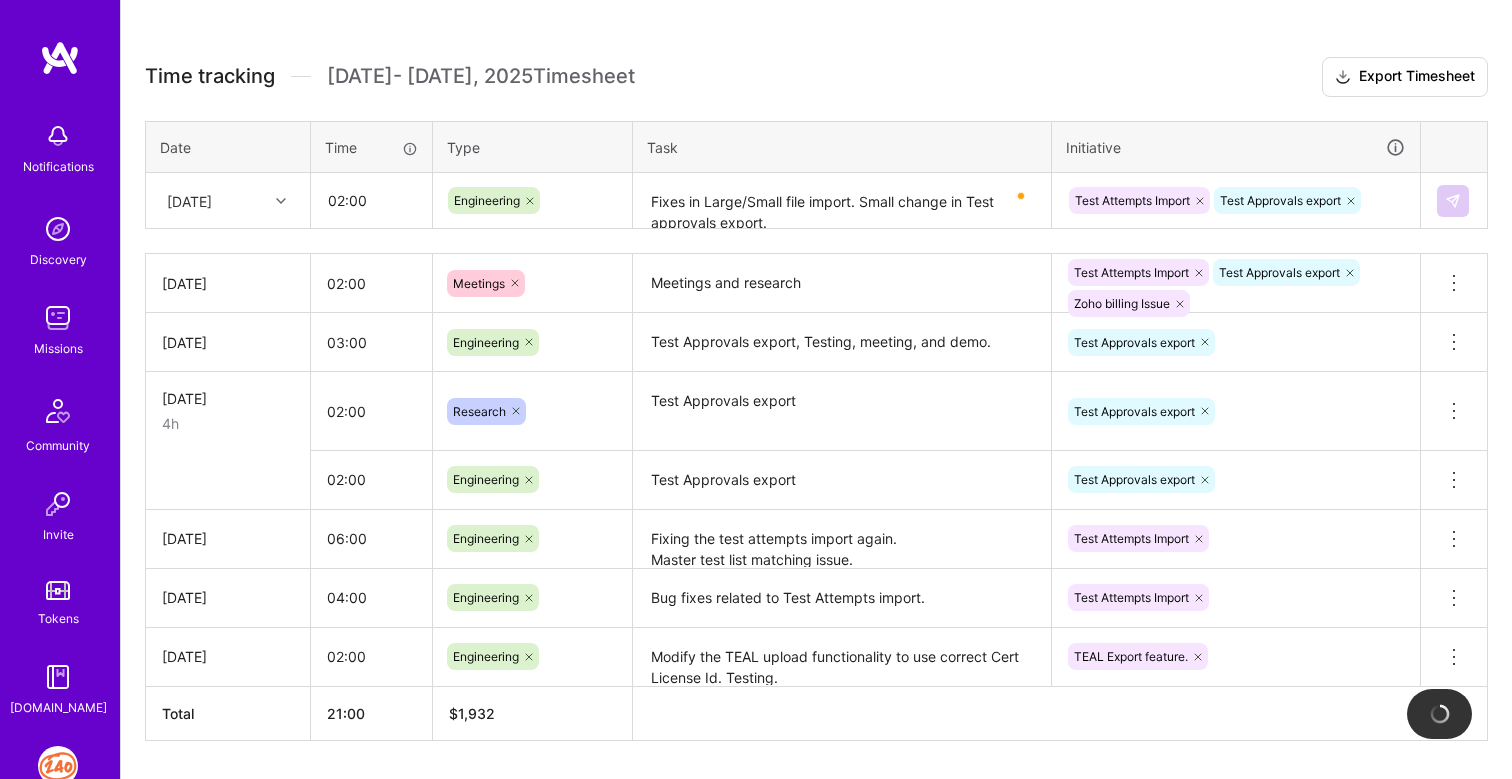 type 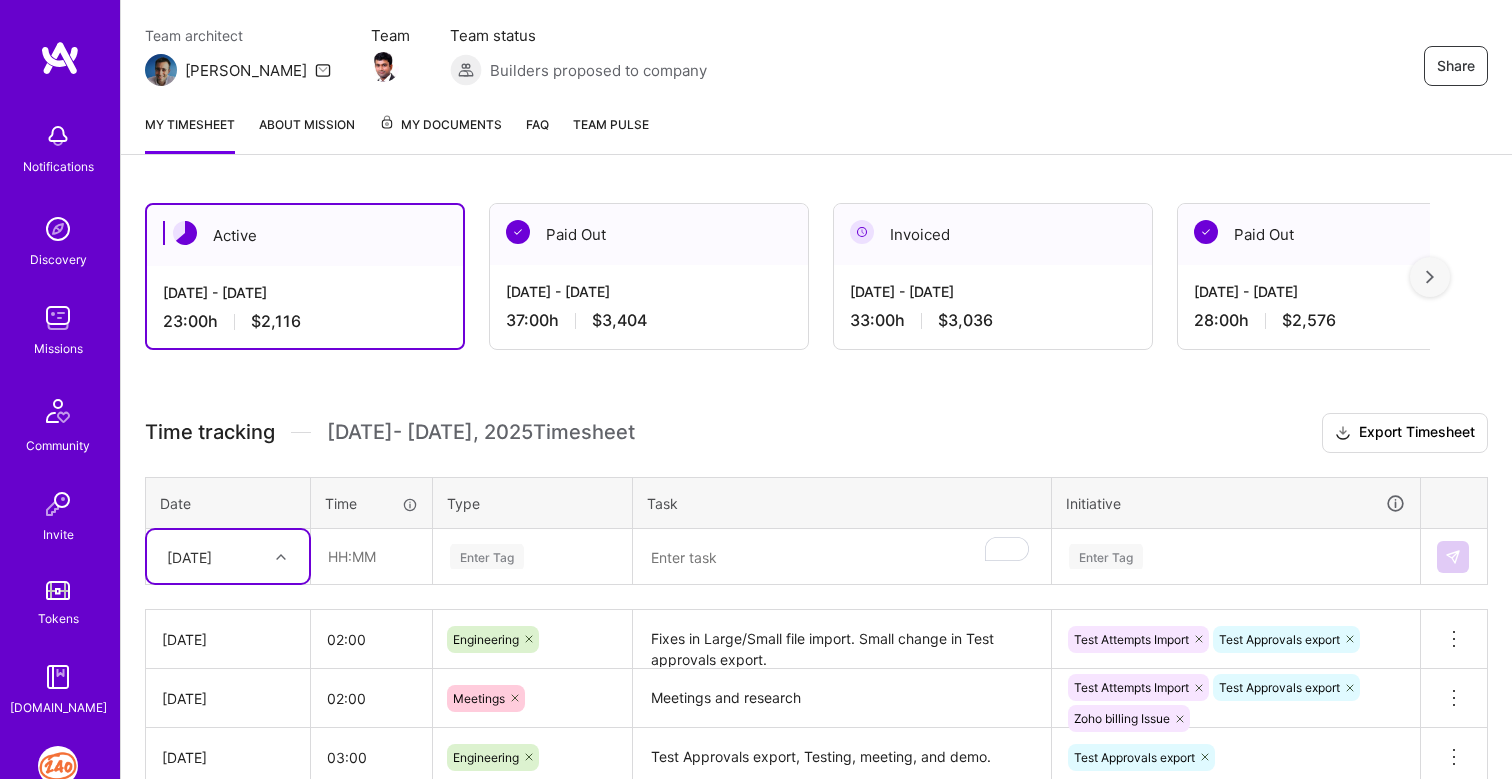 scroll, scrollTop: 170, scrollLeft: 0, axis: vertical 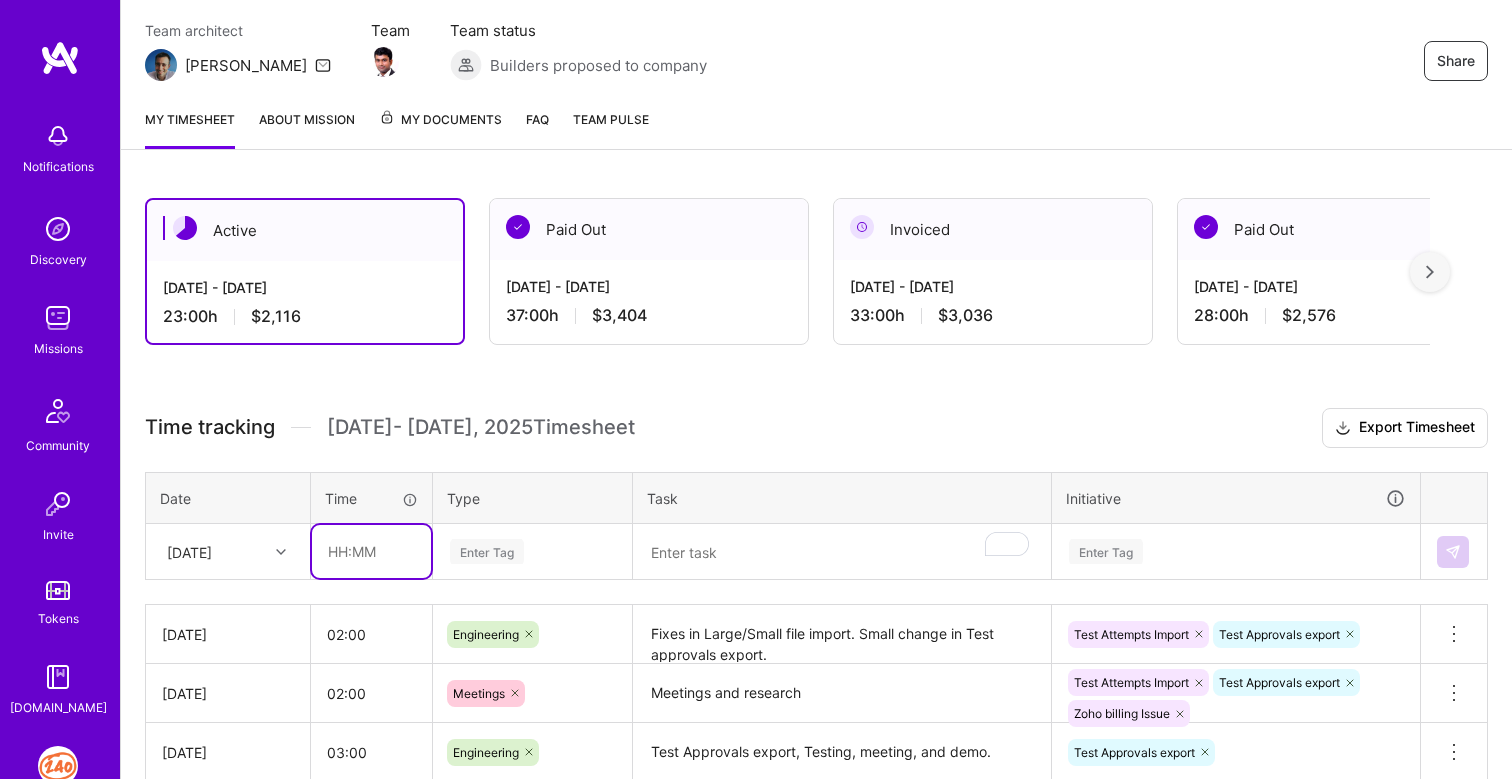 click at bounding box center (371, 551) 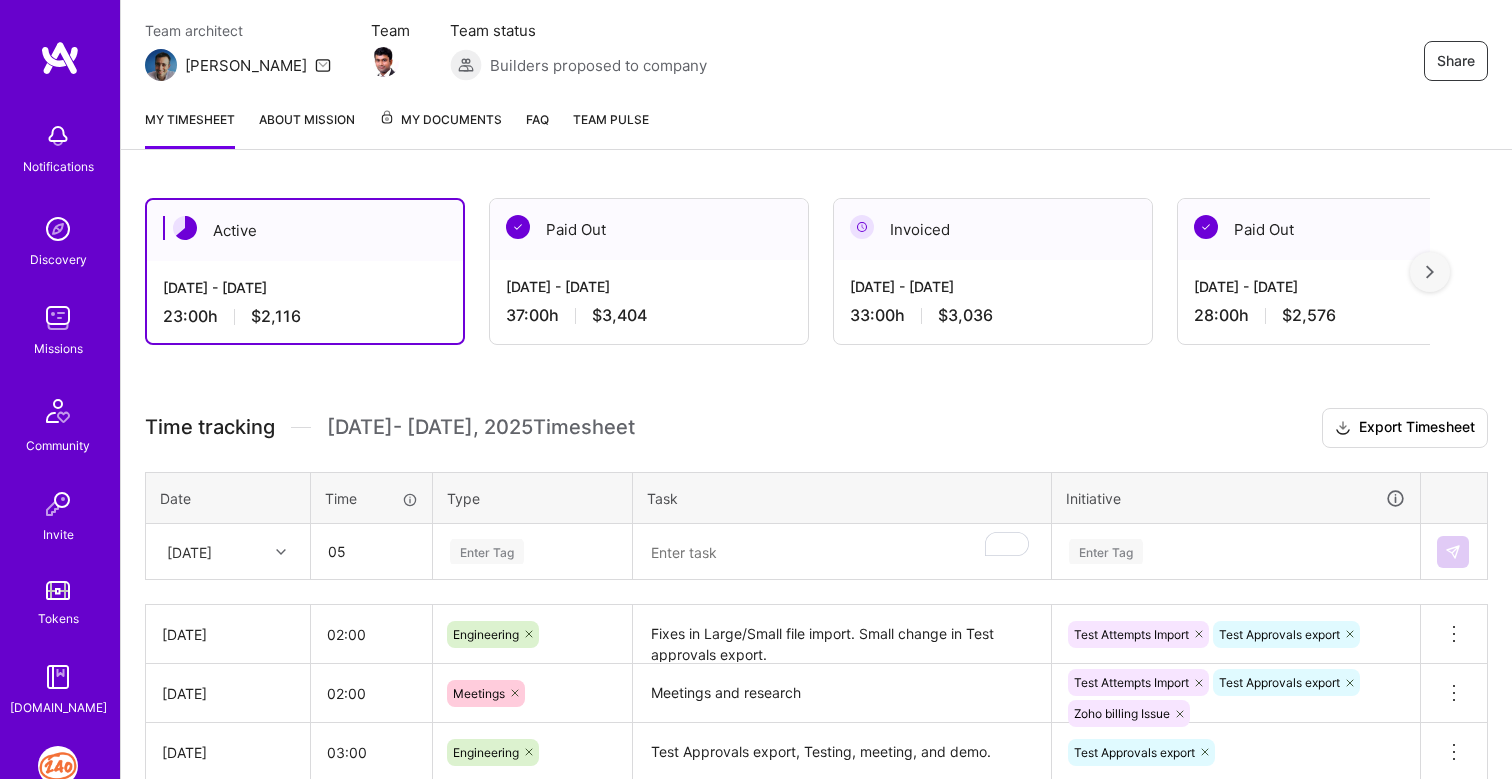 type on "05:00" 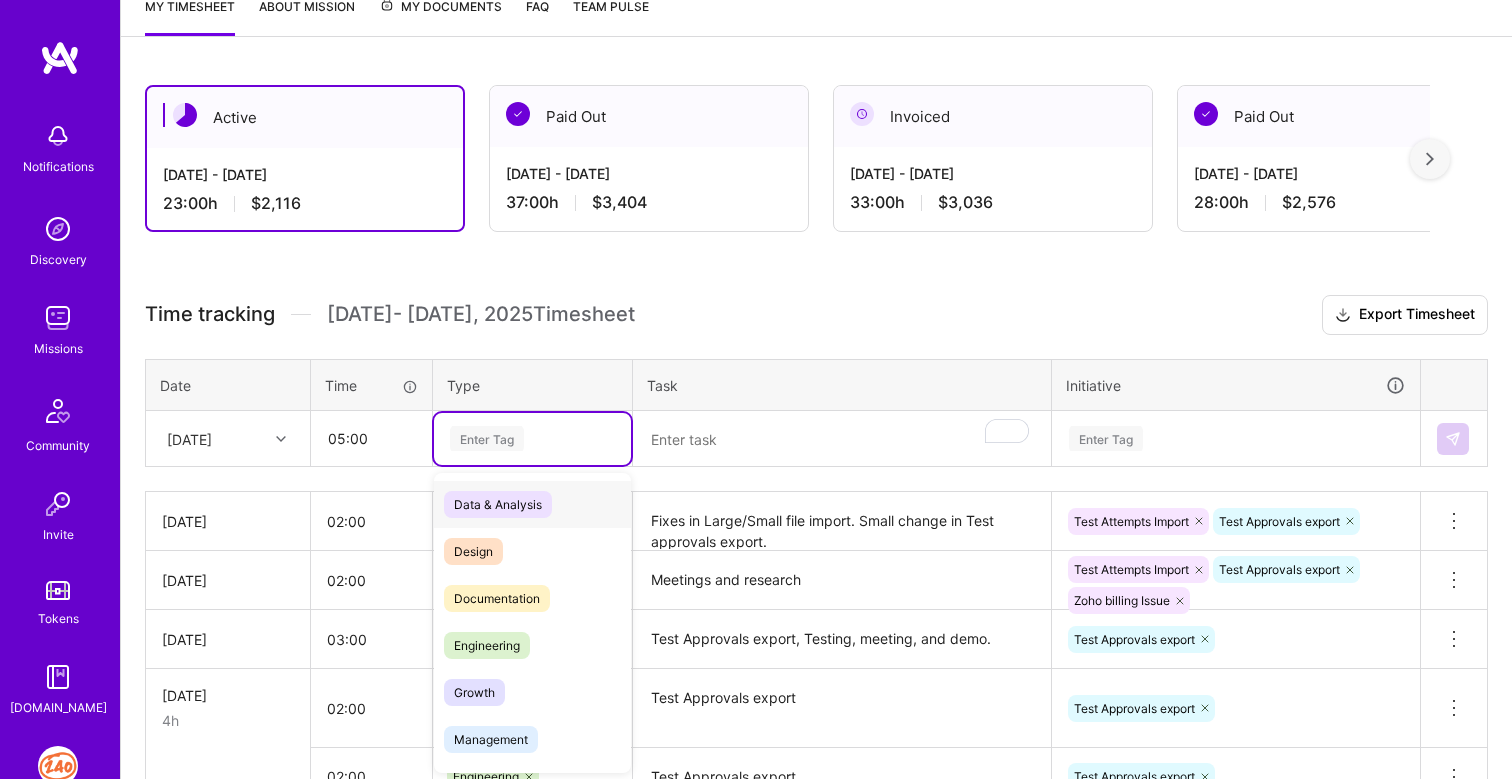 scroll, scrollTop: 284, scrollLeft: 0, axis: vertical 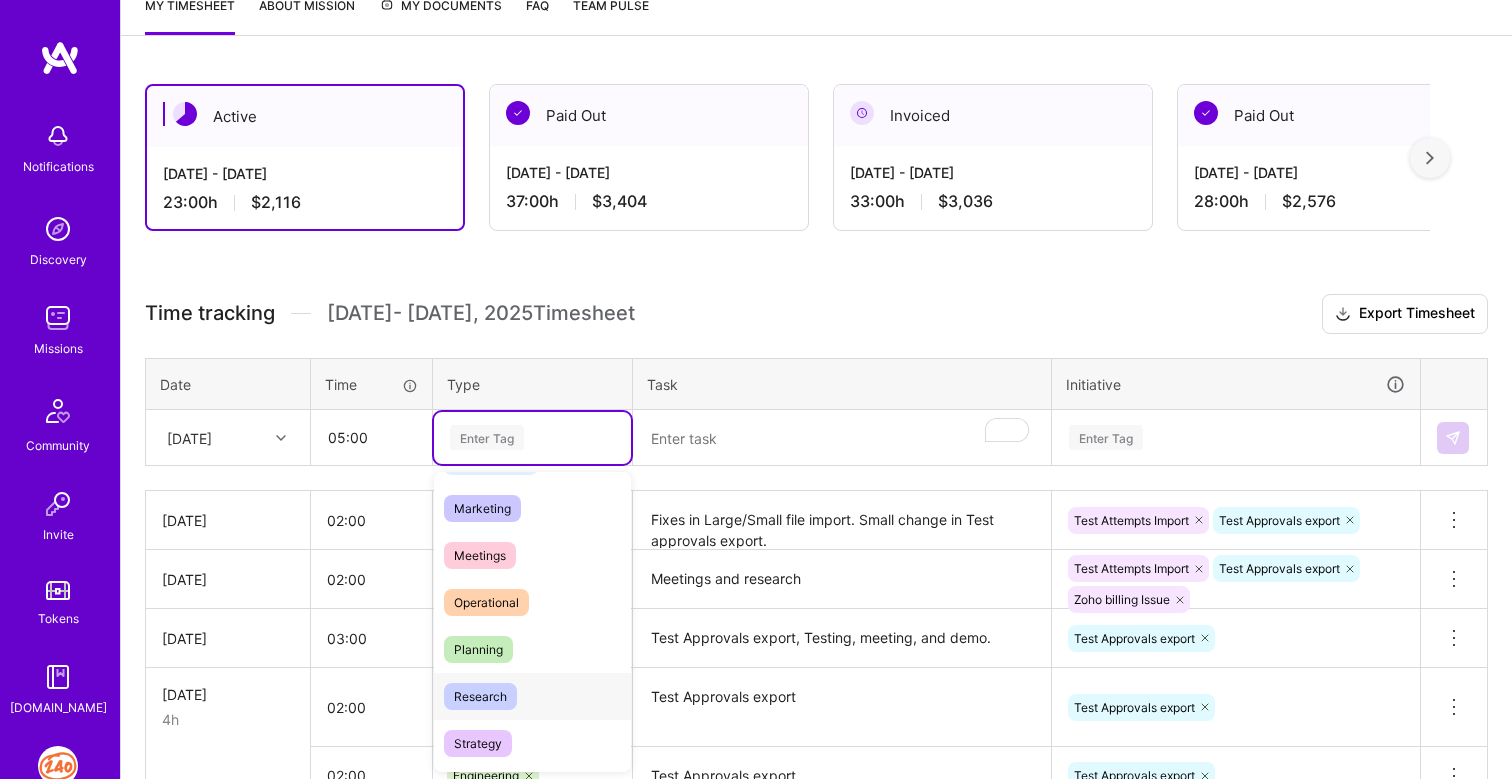 click on "Research" at bounding box center [480, 696] 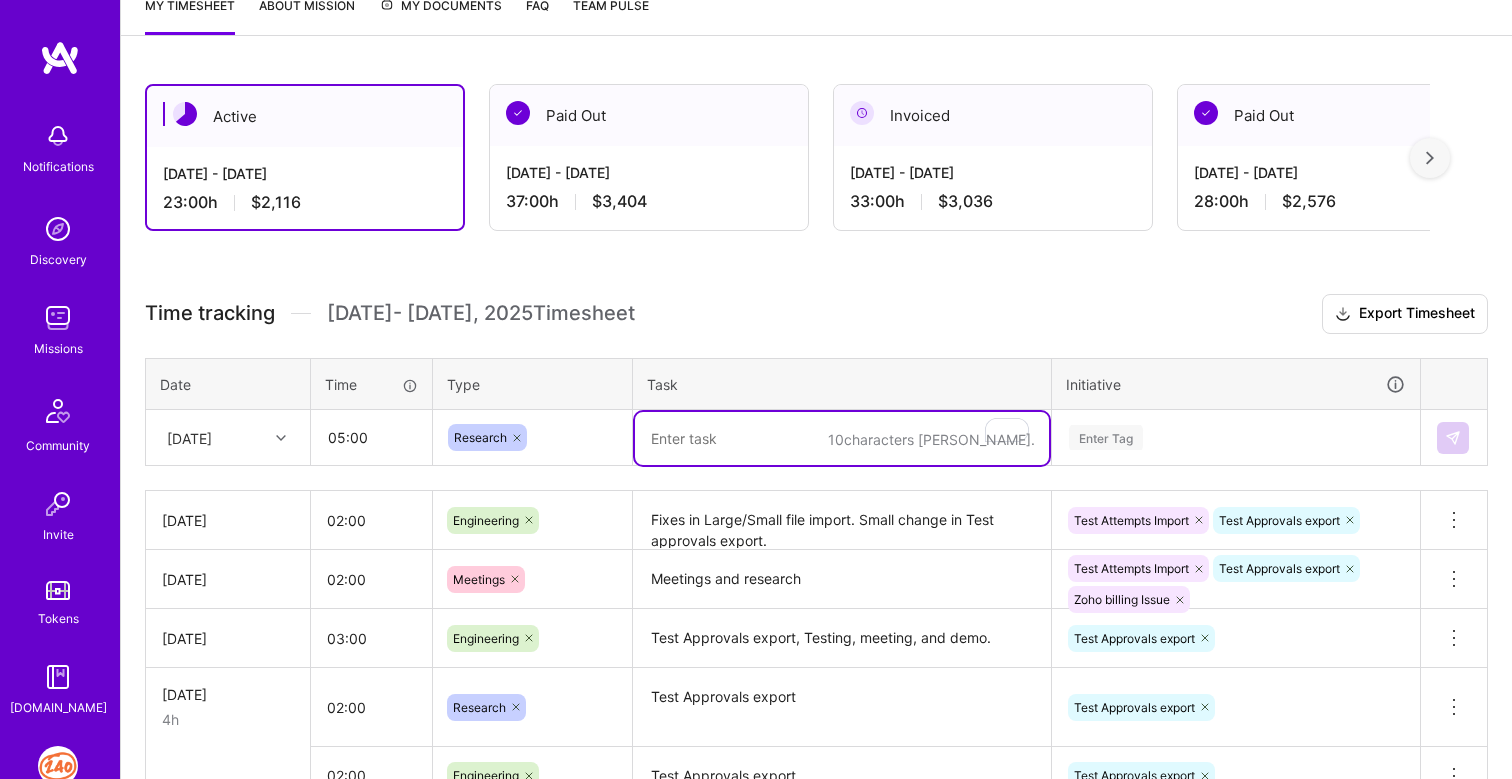 click at bounding box center (842, 438) 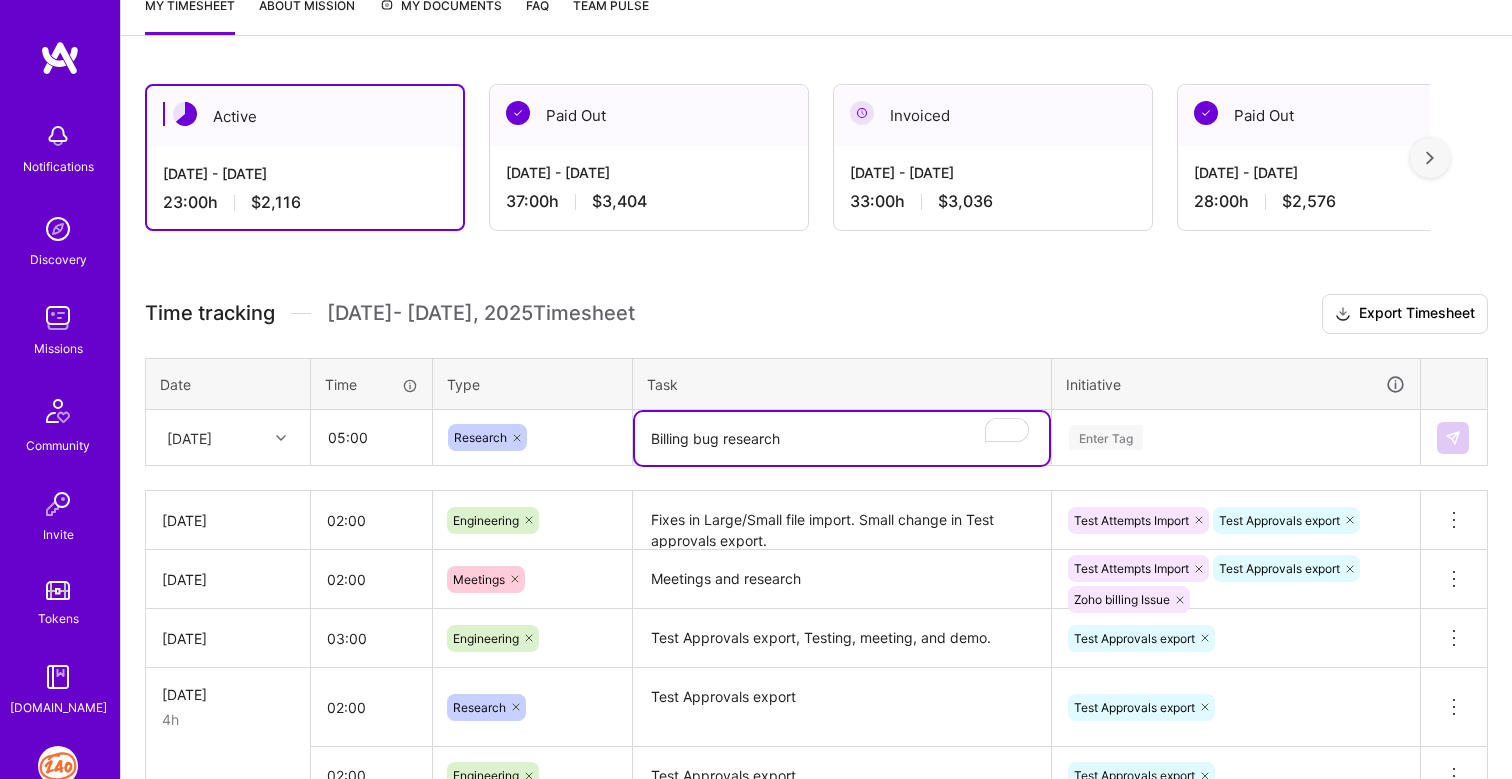 type on "Billing bug research" 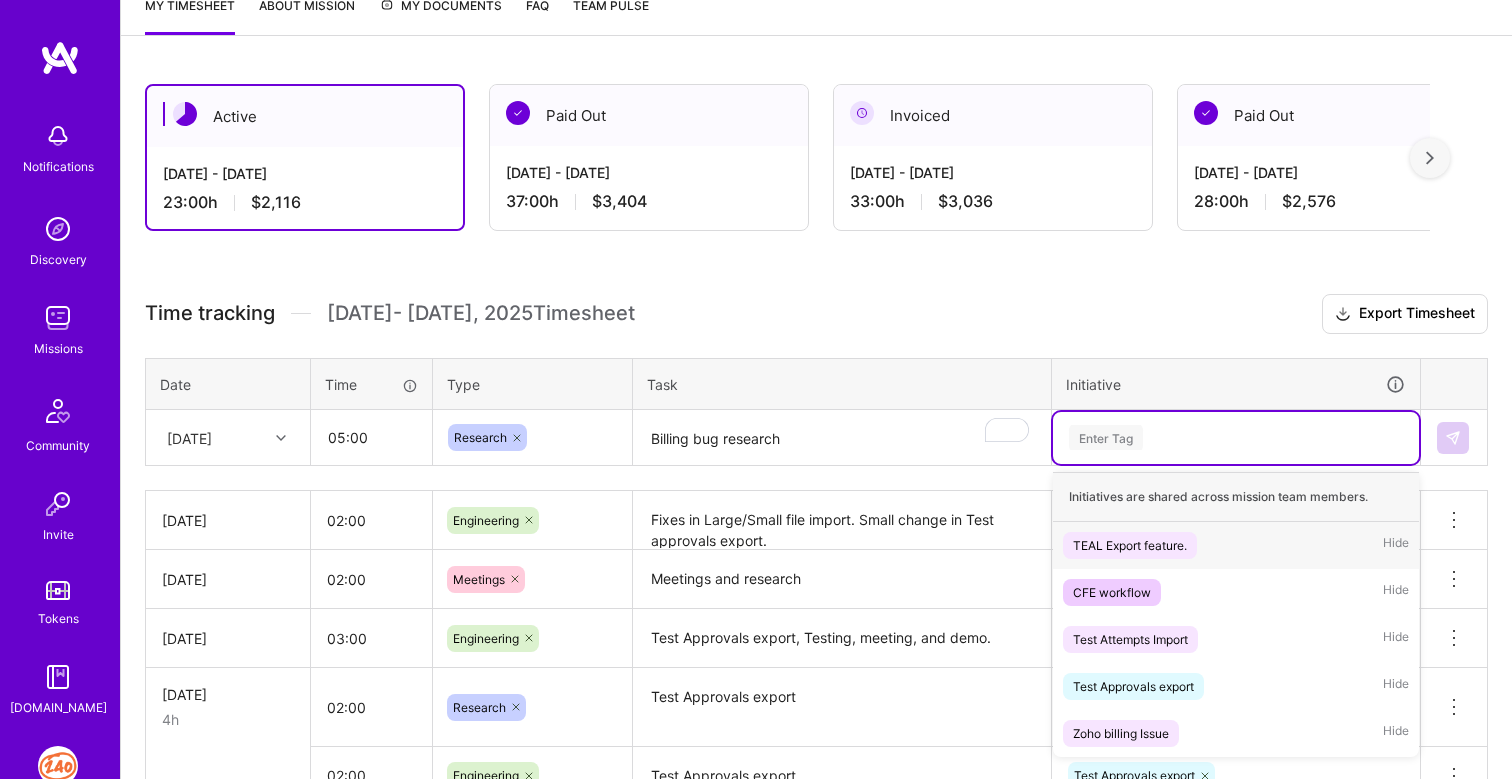 click on "Enter Tag" at bounding box center [1106, 437] 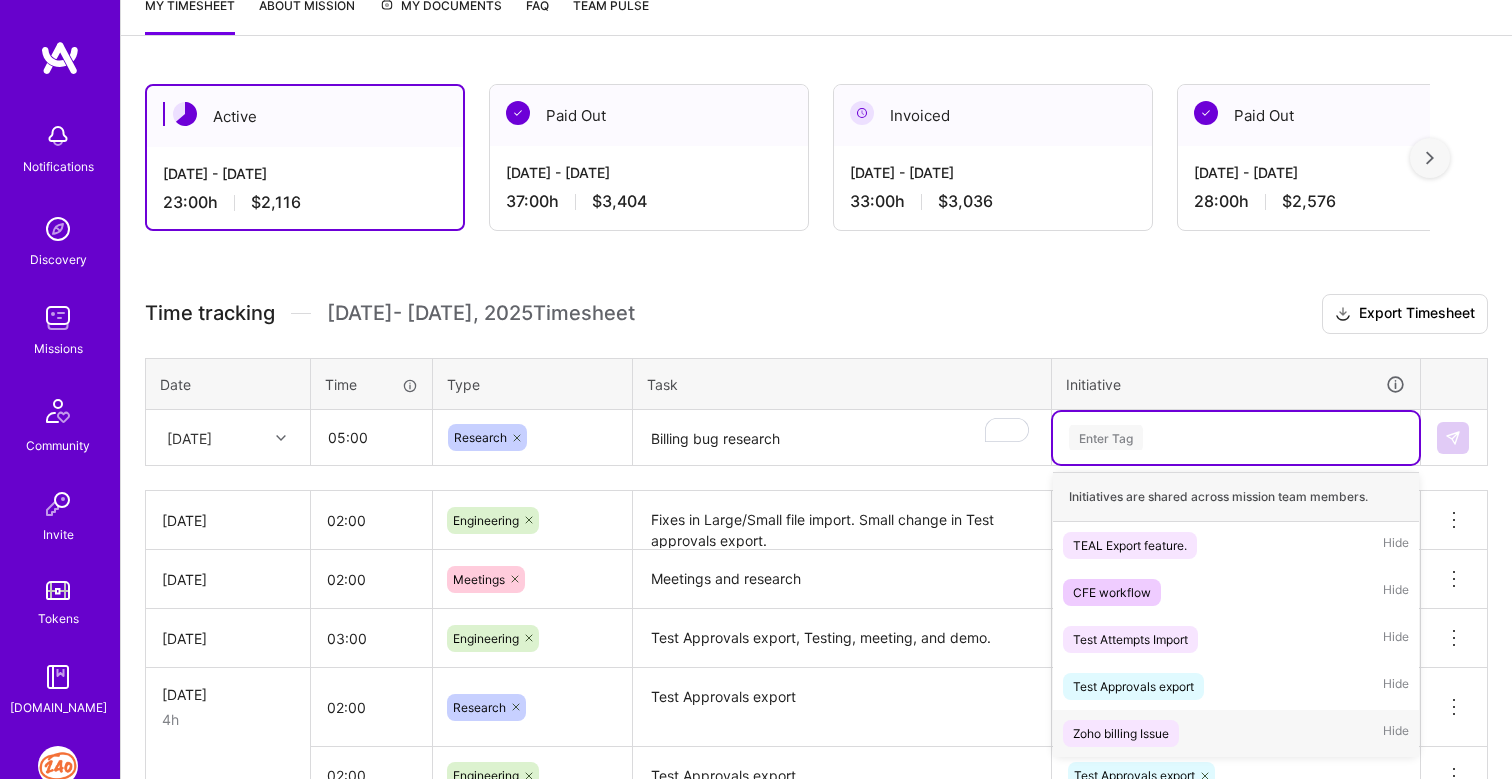 click on "Zoho billing Issue" at bounding box center [1121, 733] 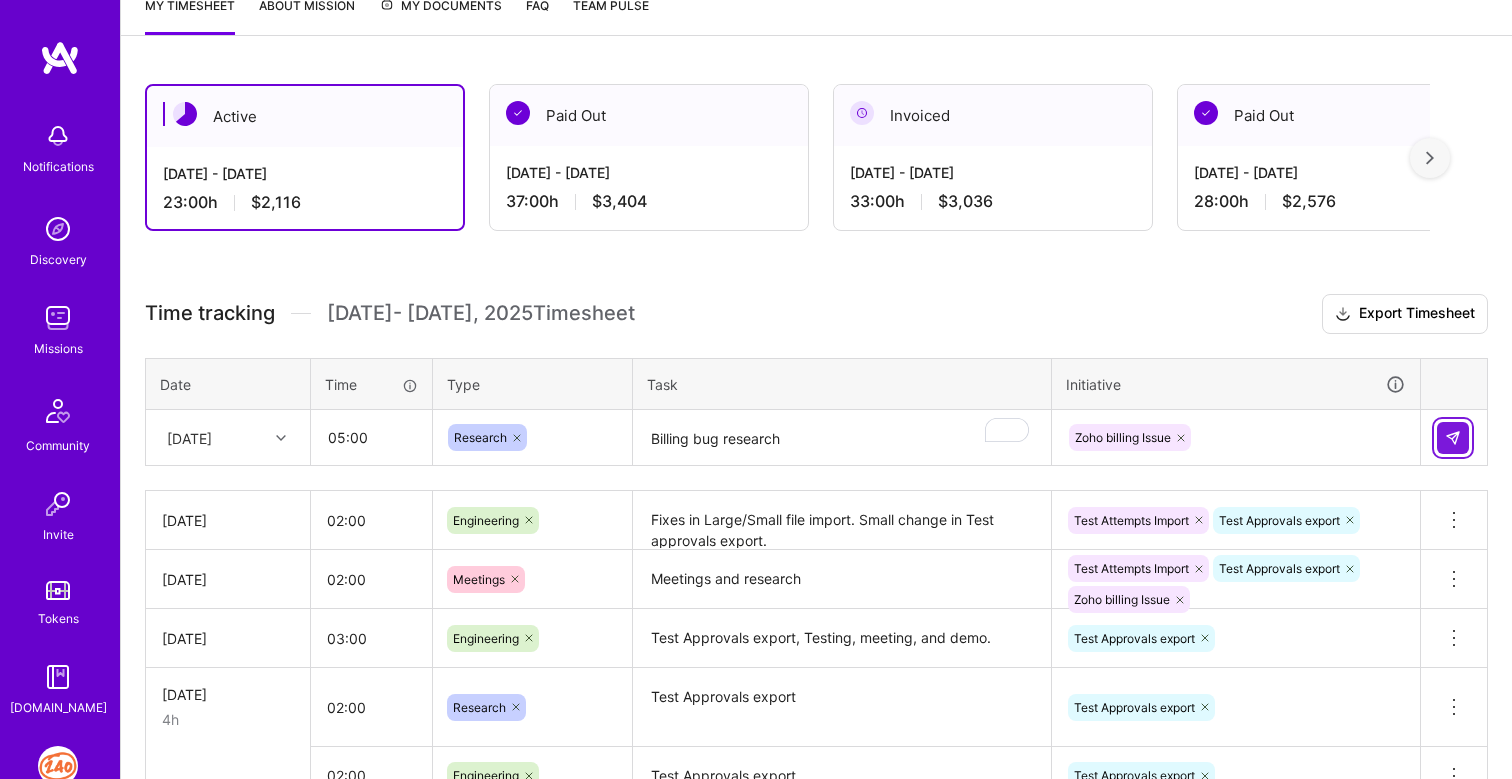 click at bounding box center [1453, 438] 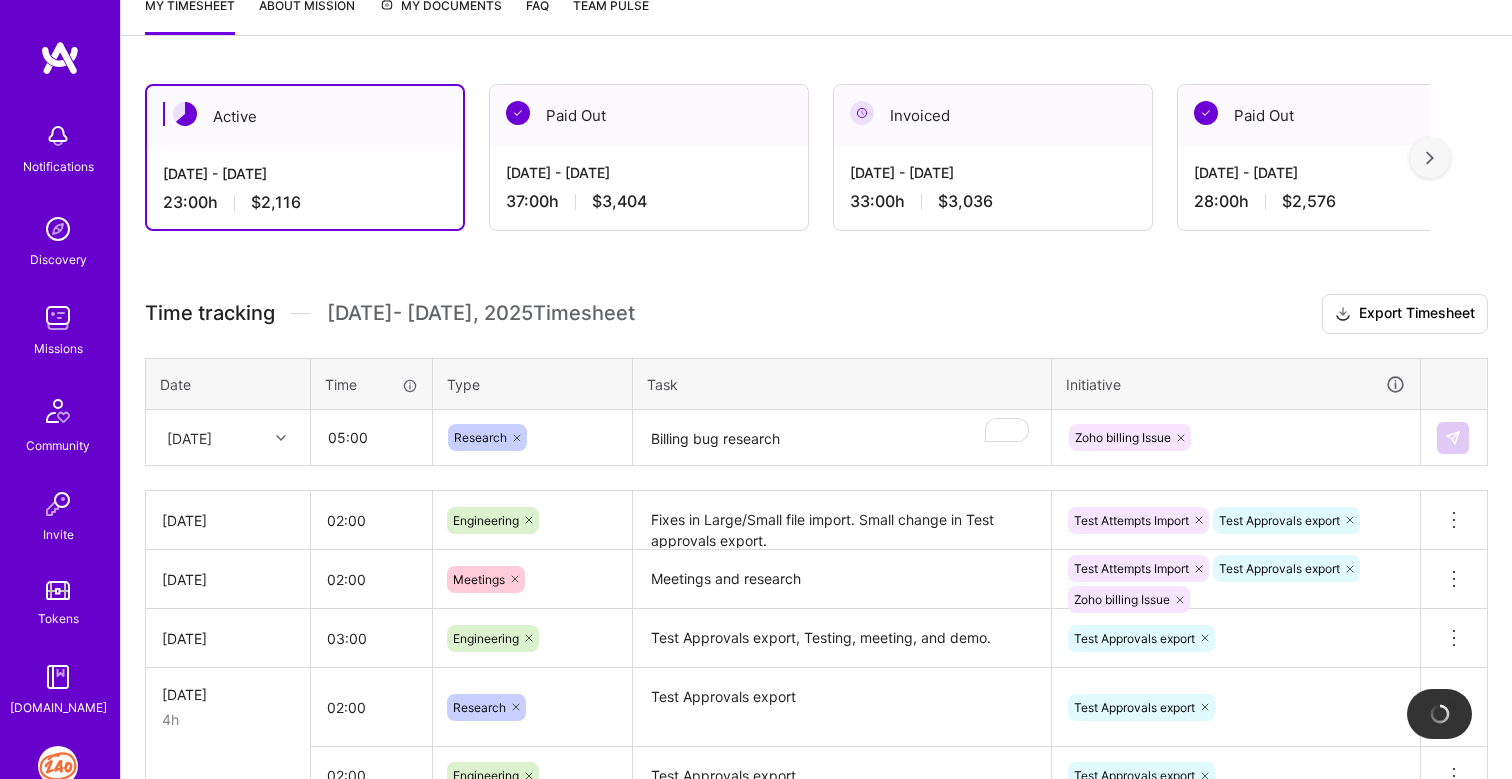 type 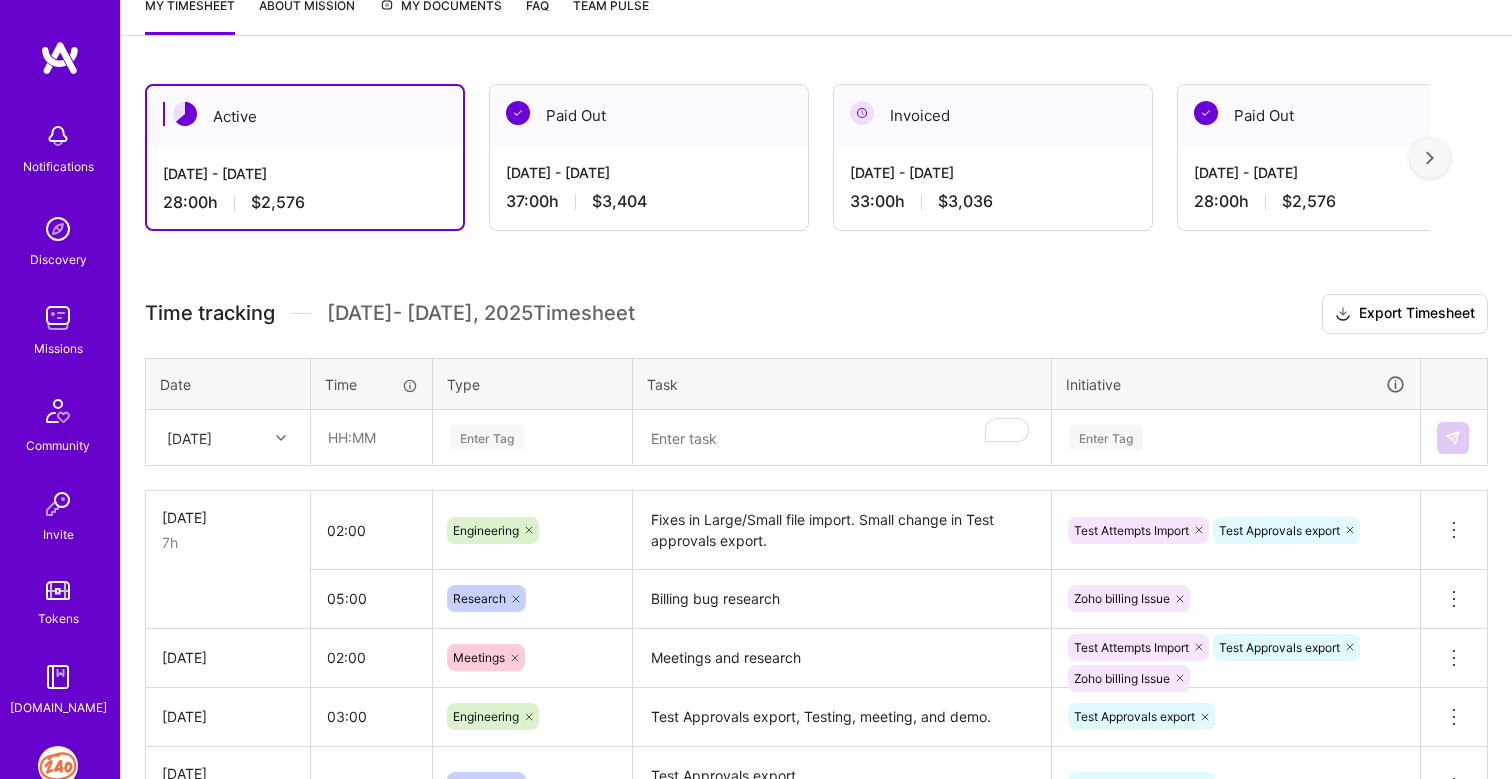 click on "[DATE] - [DATE] 33:00 h    $3,036" at bounding box center (993, 187) 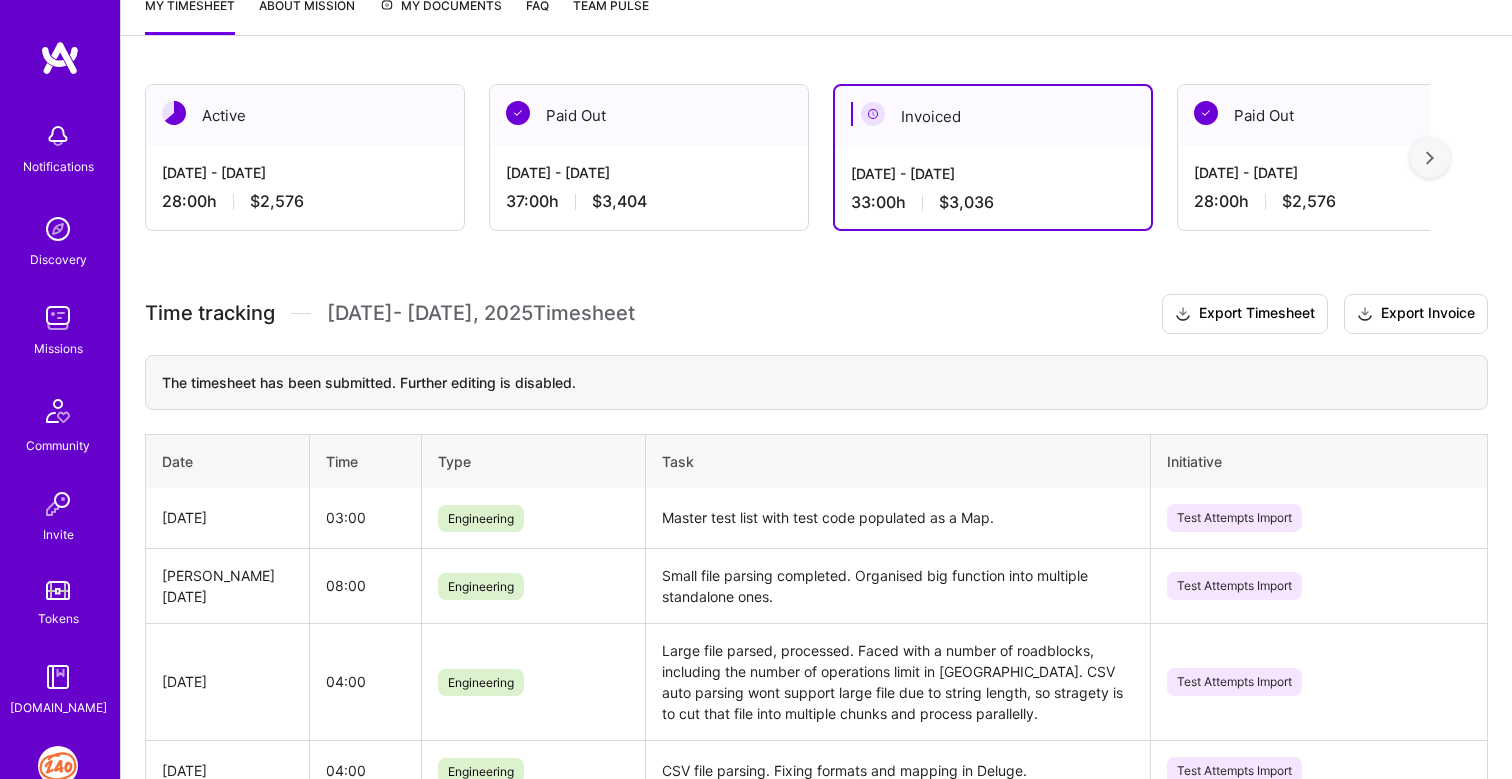 click on "[DATE] - [DATE] 28:00 h    $2,576" at bounding box center (305, 187) 